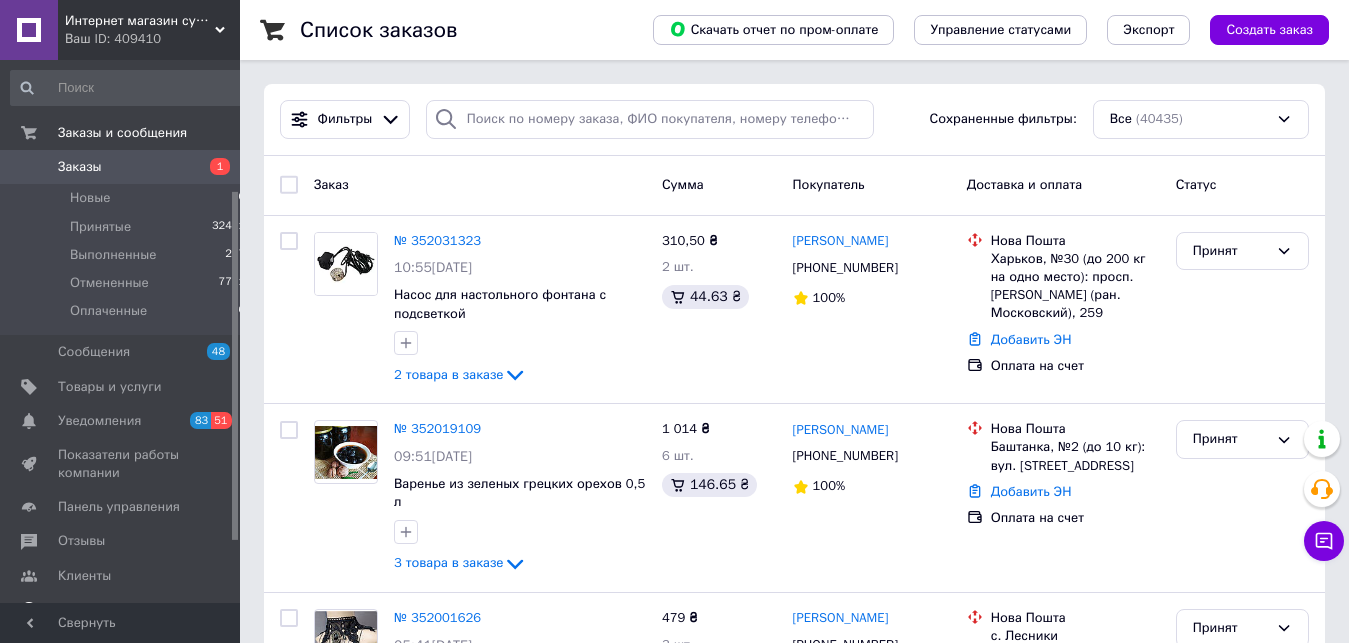 scroll, scrollTop: 204, scrollLeft: 0, axis: vertical 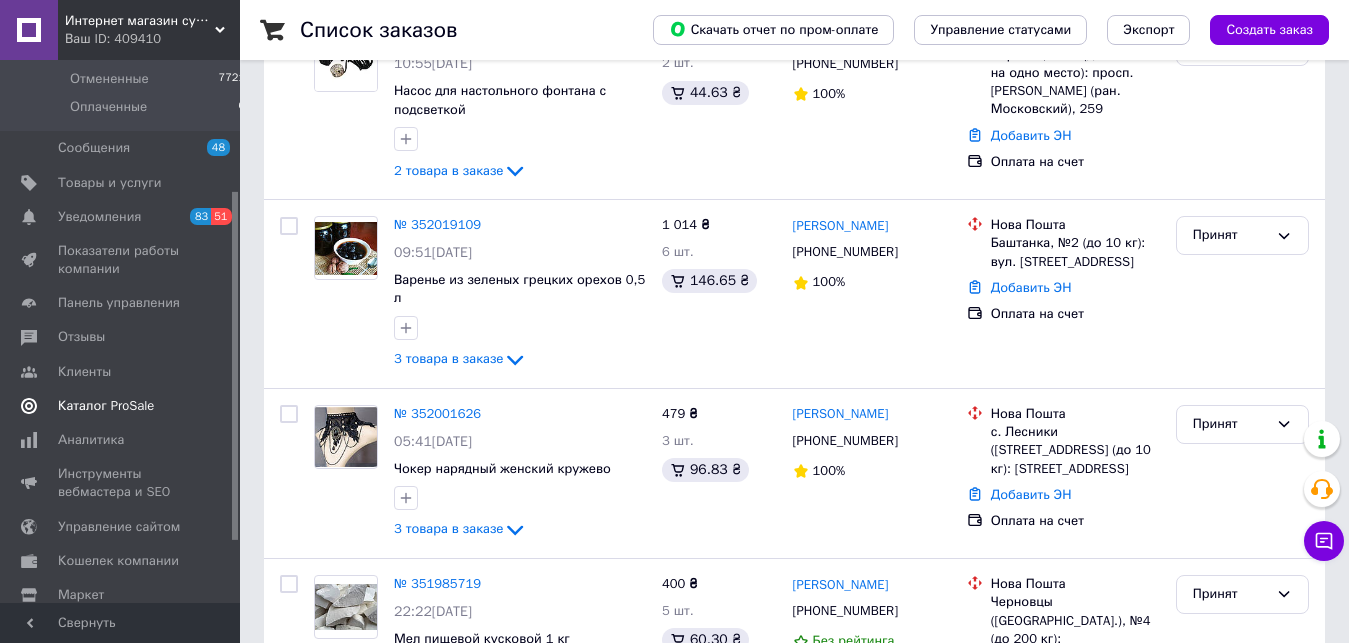 click on "Каталог ProSale" at bounding box center (121, 406) 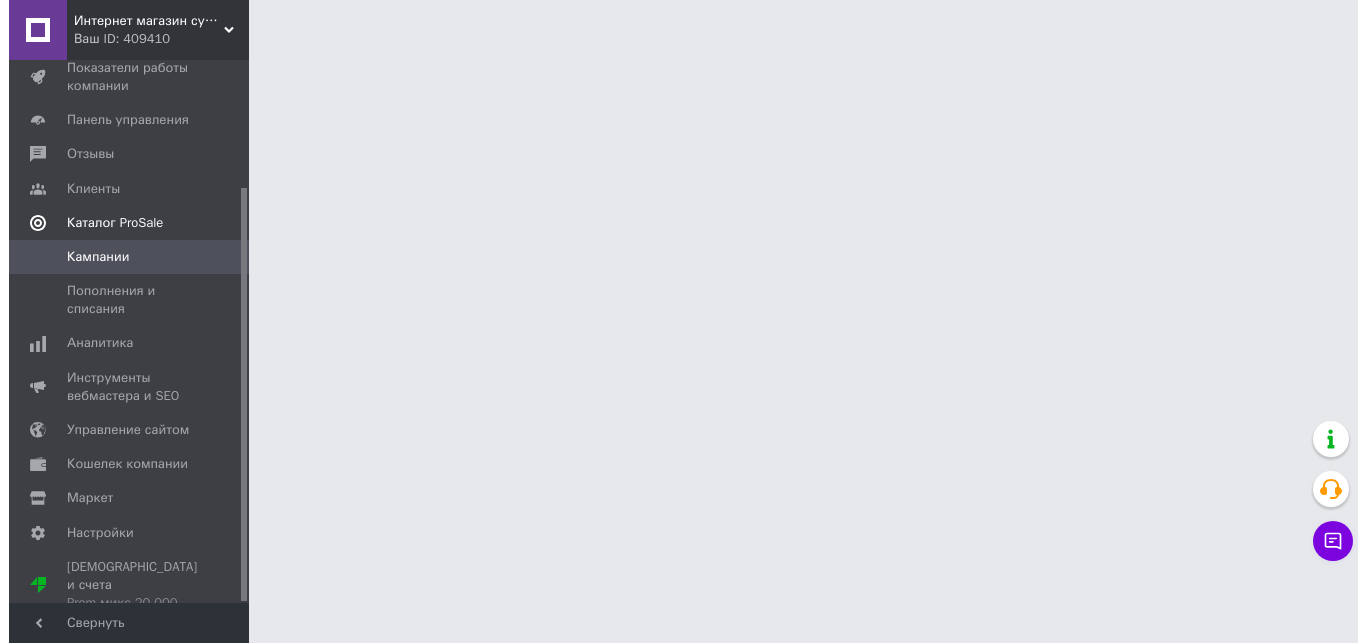 scroll, scrollTop: 0, scrollLeft: 0, axis: both 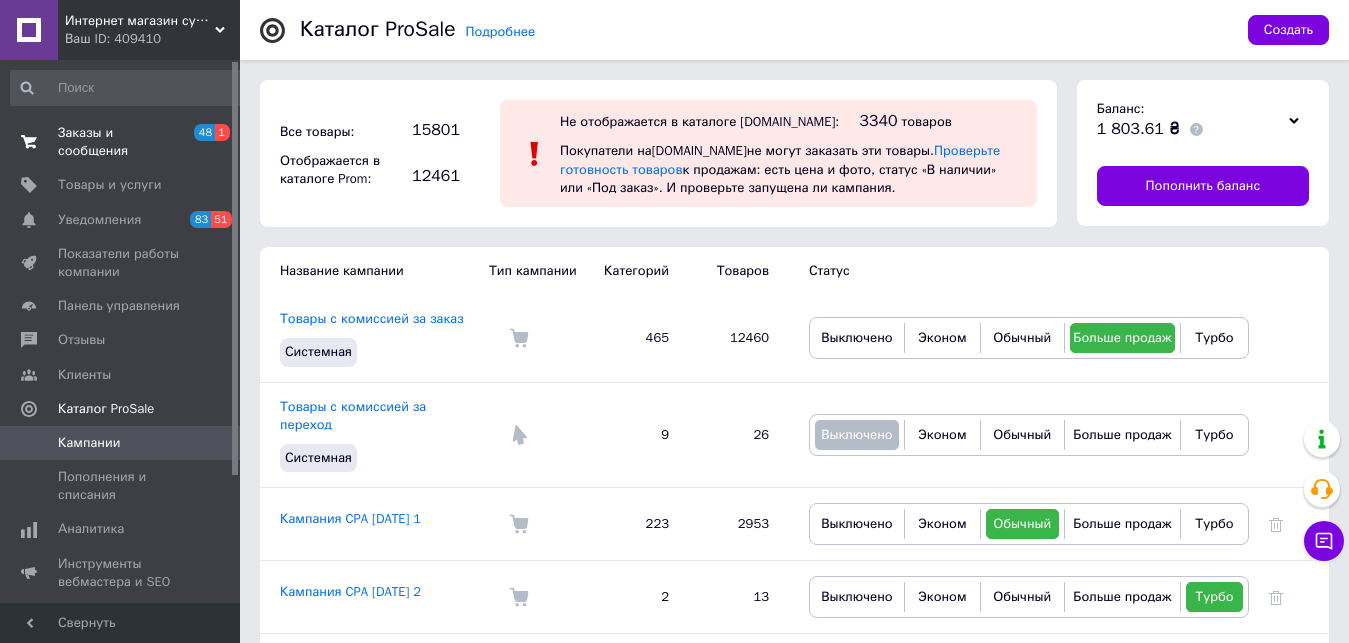 click on "Заказы и сообщения" at bounding box center [121, 142] 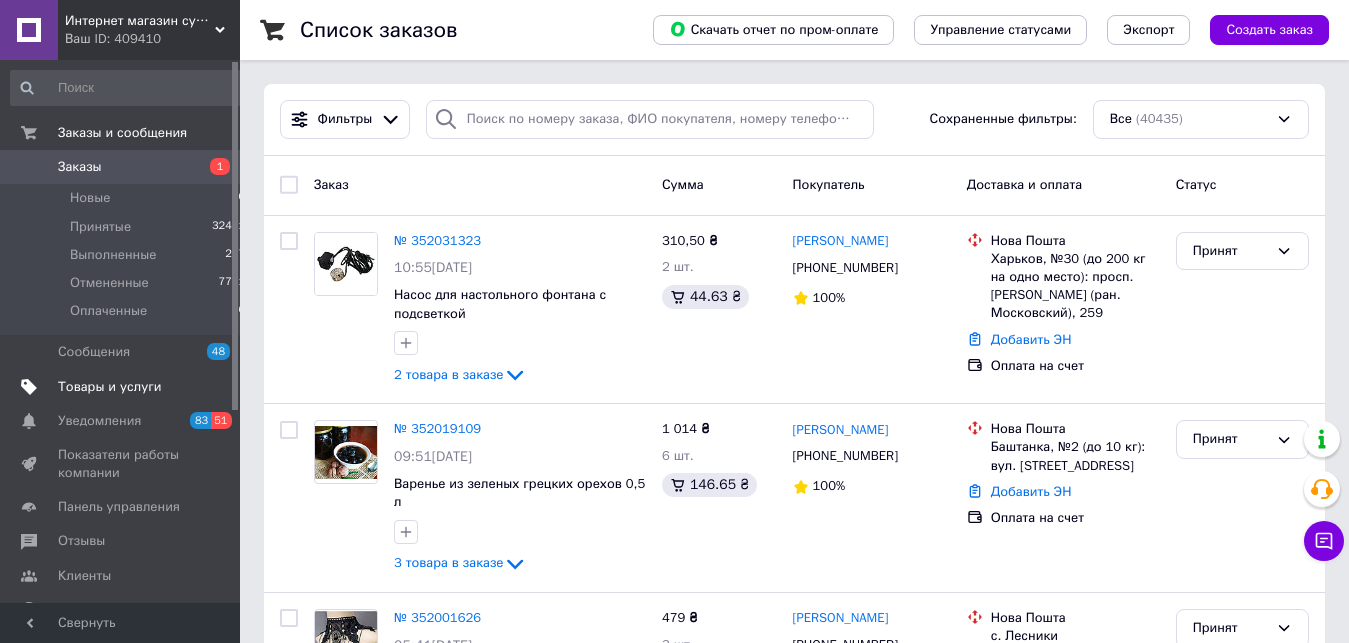 click on "Товары и услуги" at bounding box center [128, 387] 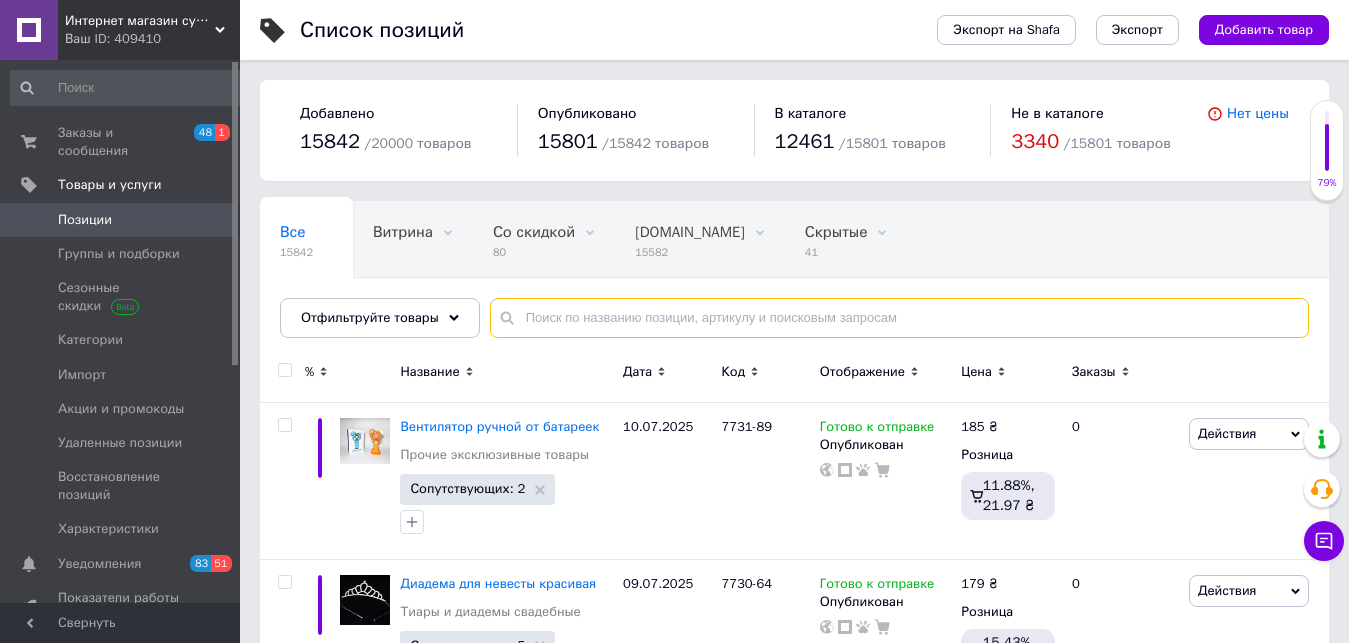 click at bounding box center (899, 318) 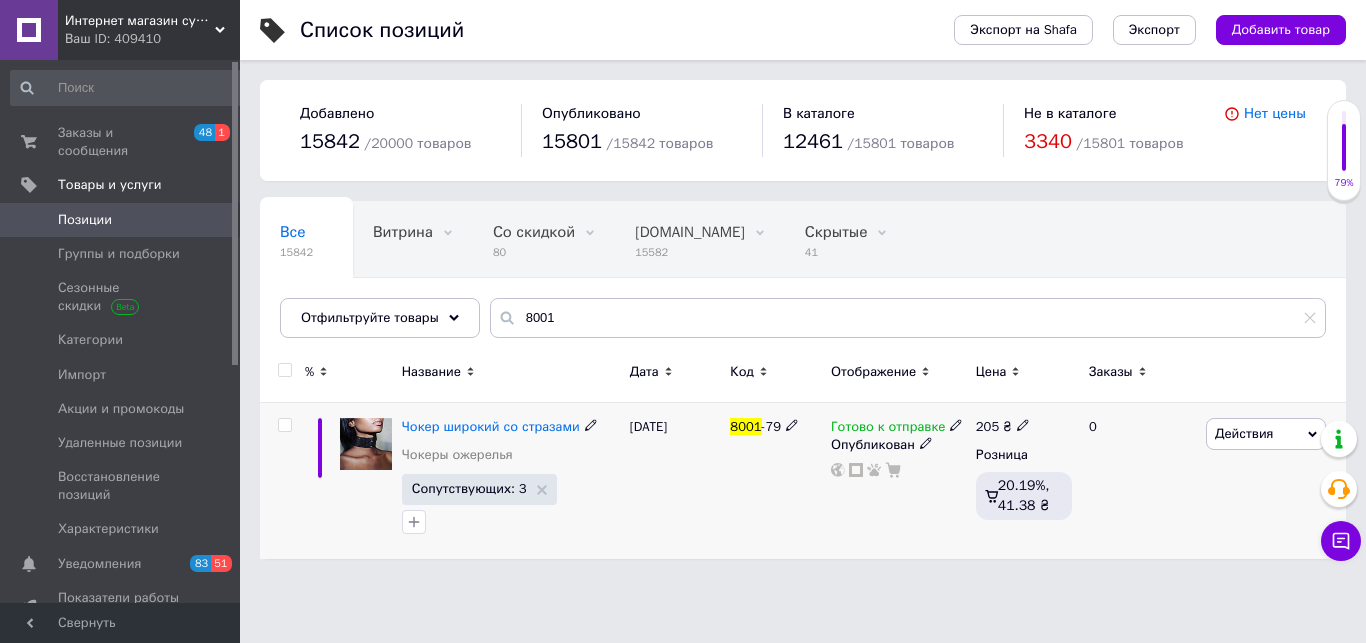 click on "Готово к отправке" at bounding box center [888, 429] 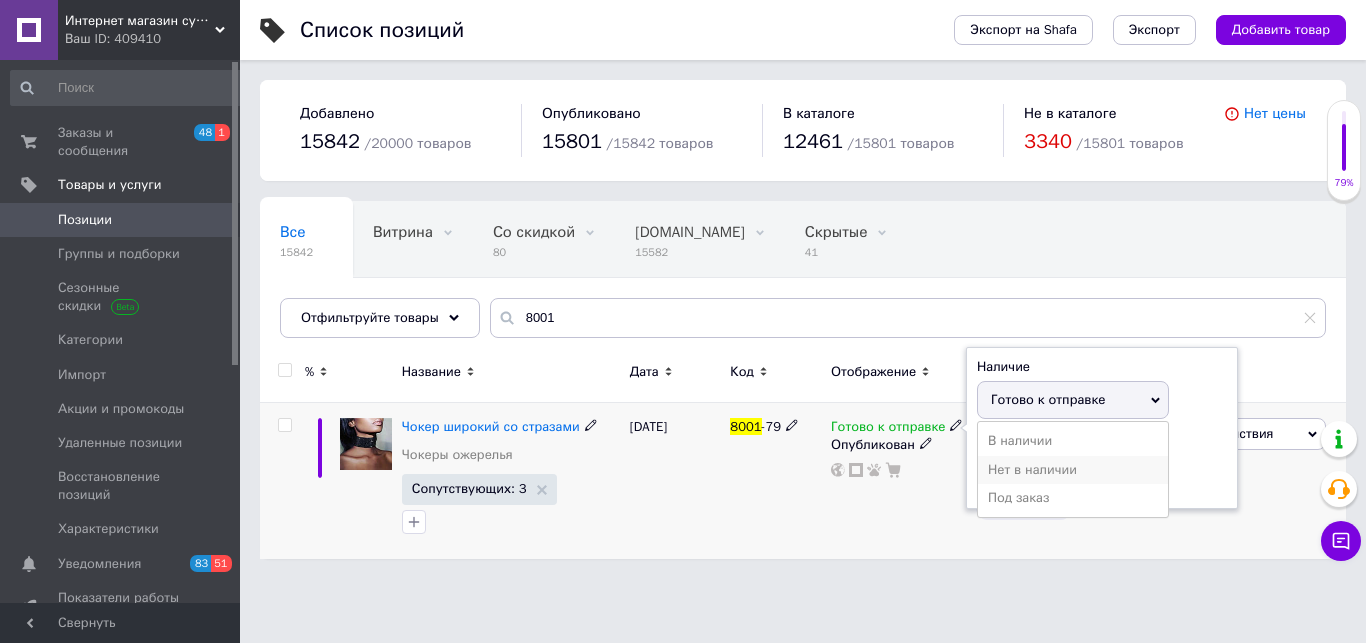 click on "Нет в наличии" at bounding box center [1073, 470] 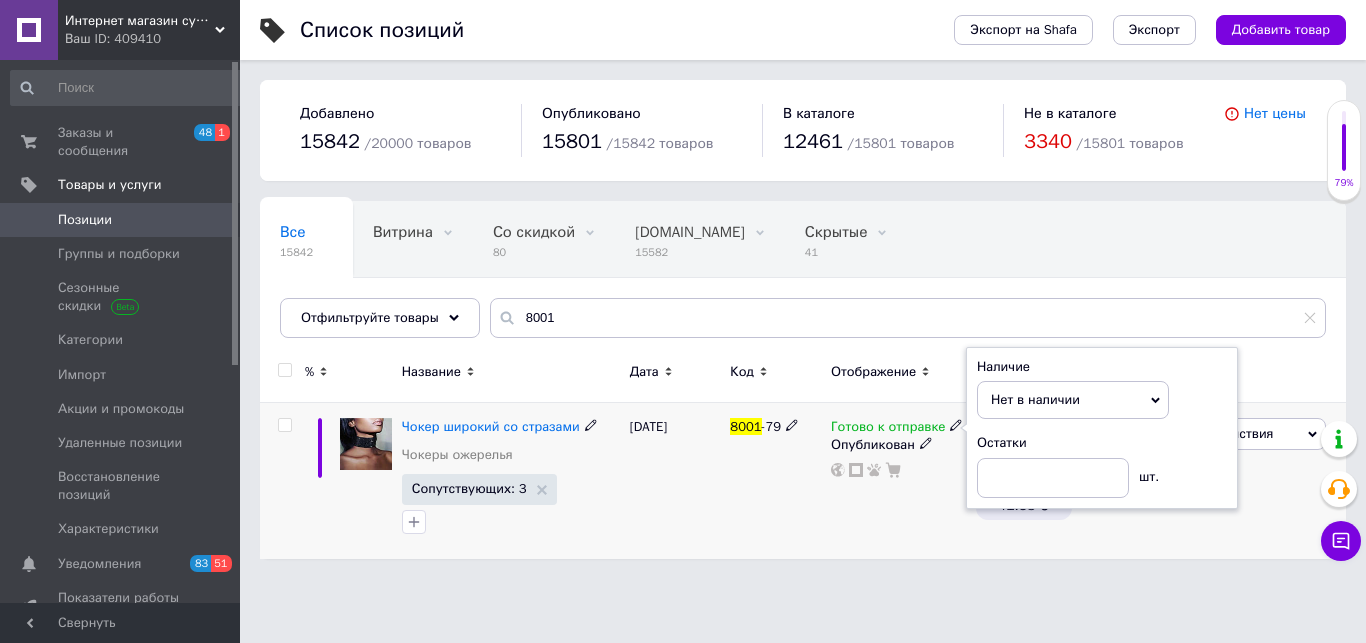 click on "[DATE]" at bounding box center (675, 481) 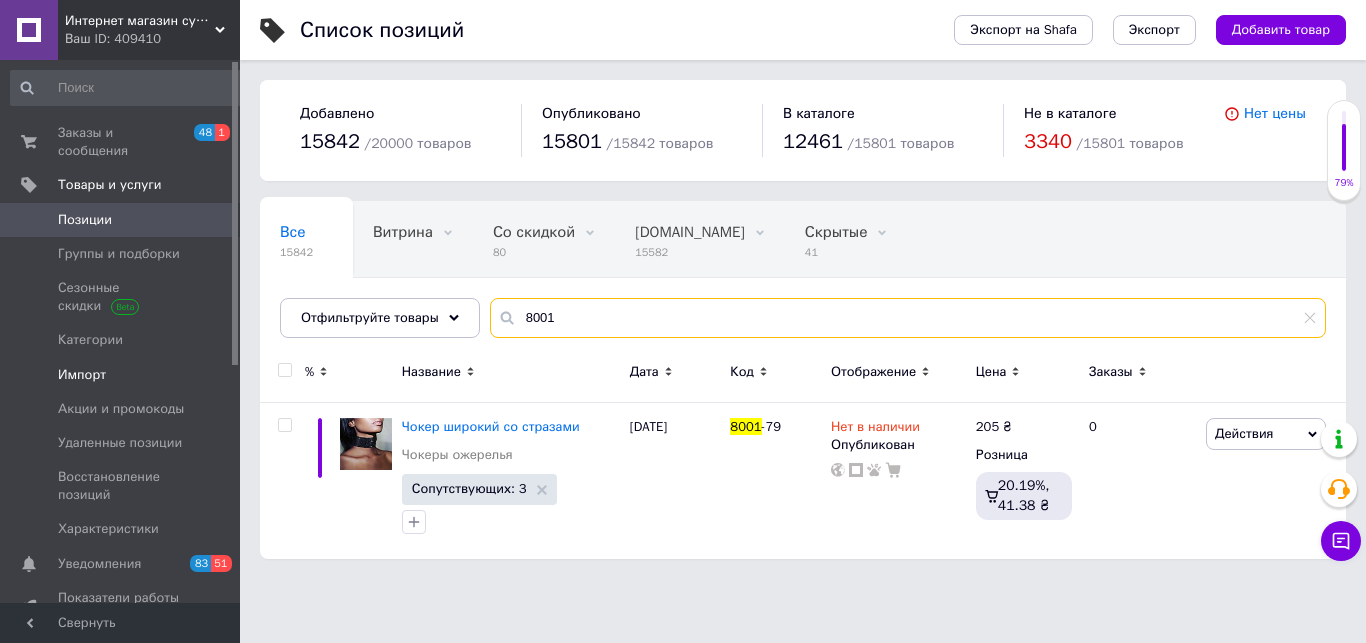 drag, startPoint x: 569, startPoint y: 323, endPoint x: 151, endPoint y: 352, distance: 419.00476 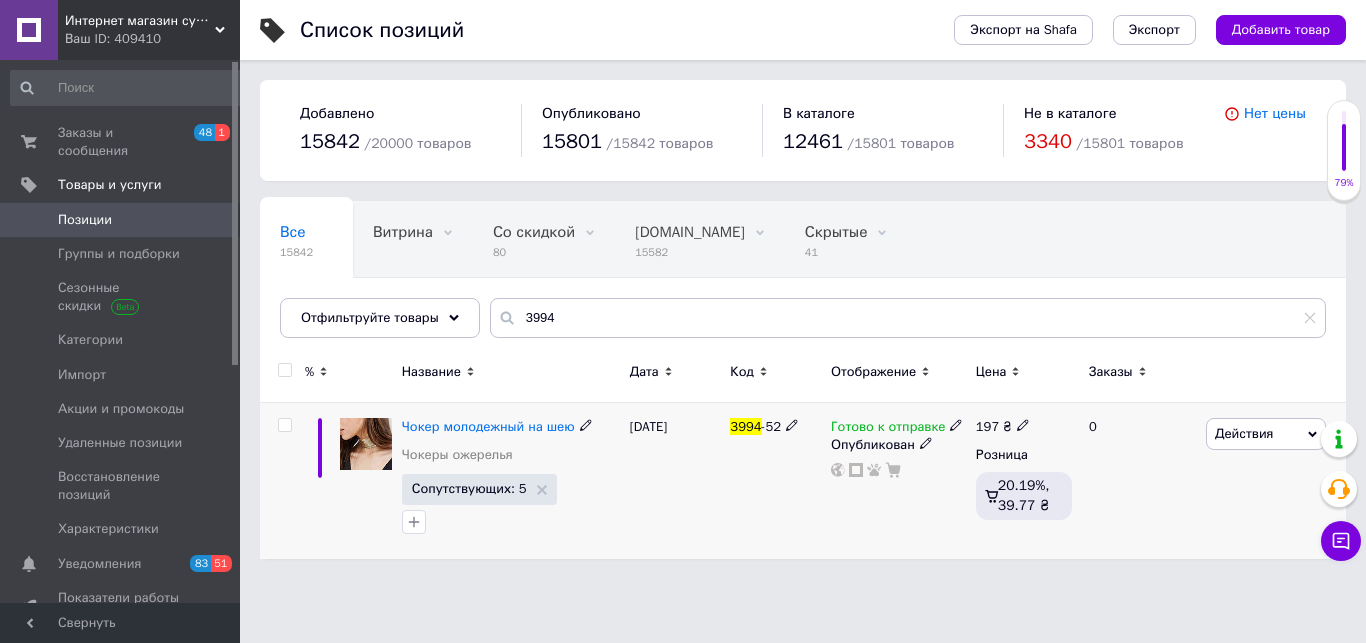 click on "Готово к отправке" at bounding box center (888, 429) 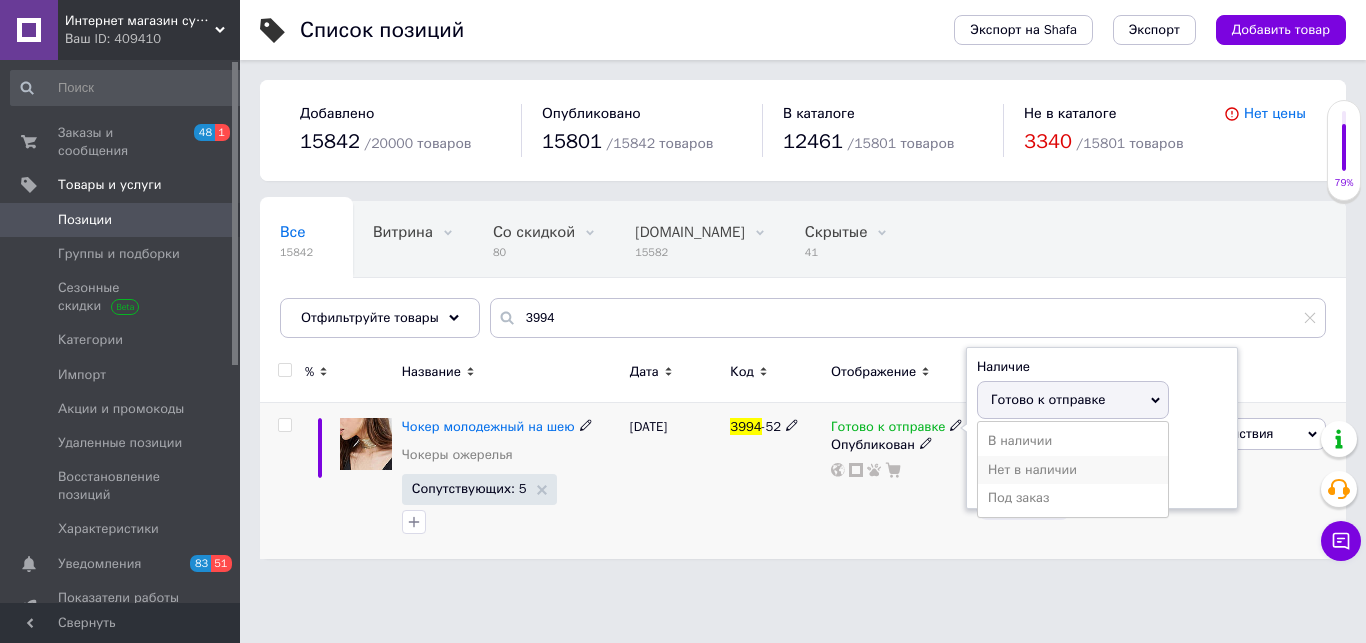 click on "Нет в наличии" at bounding box center (1073, 470) 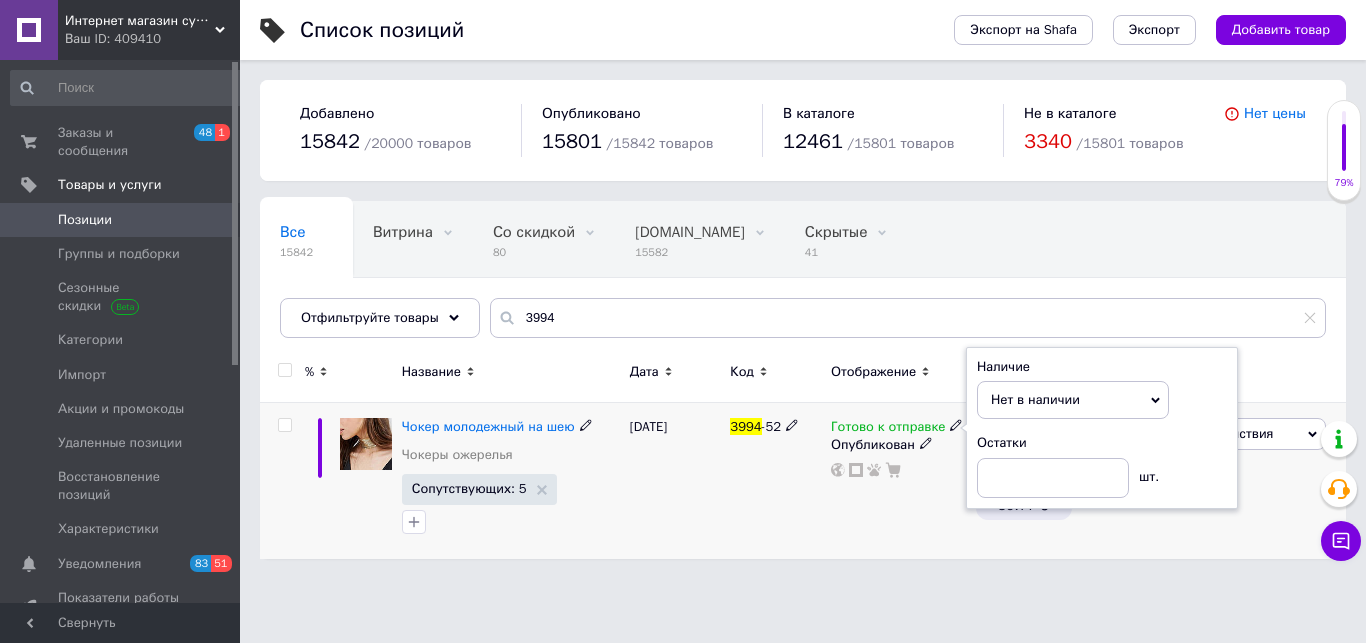 click on "3994 -52" at bounding box center [775, 481] 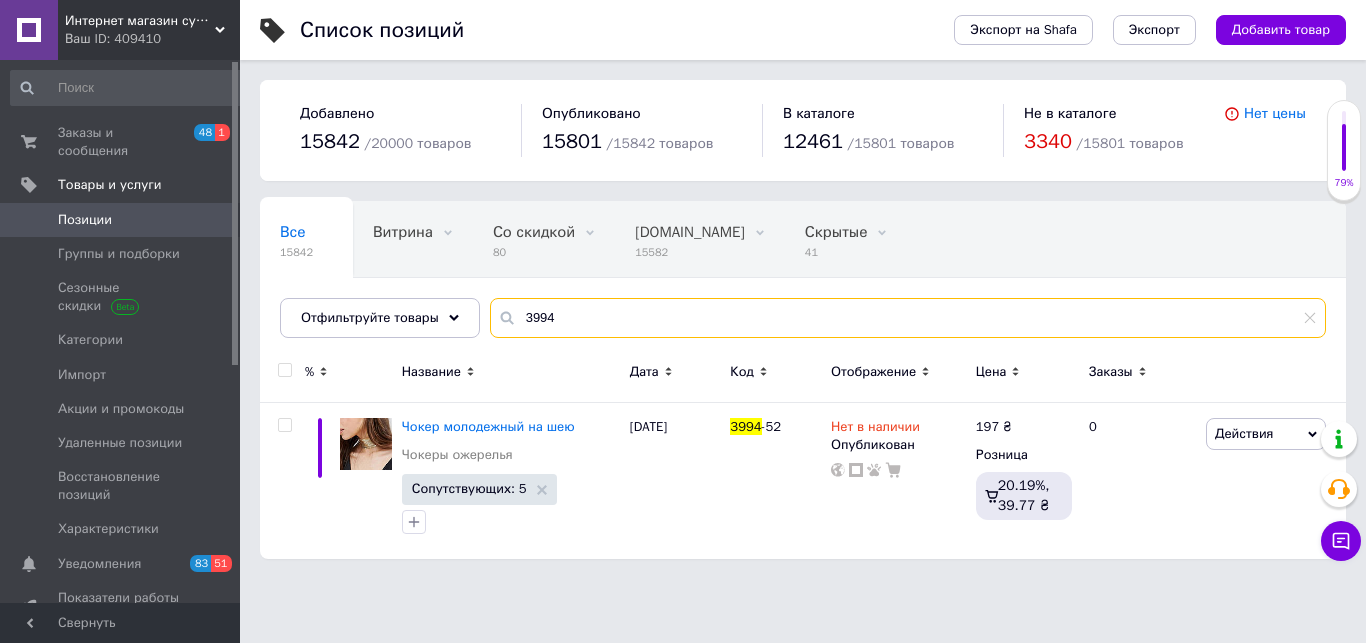 drag, startPoint x: 575, startPoint y: 311, endPoint x: 298, endPoint y: 353, distance: 280.16602 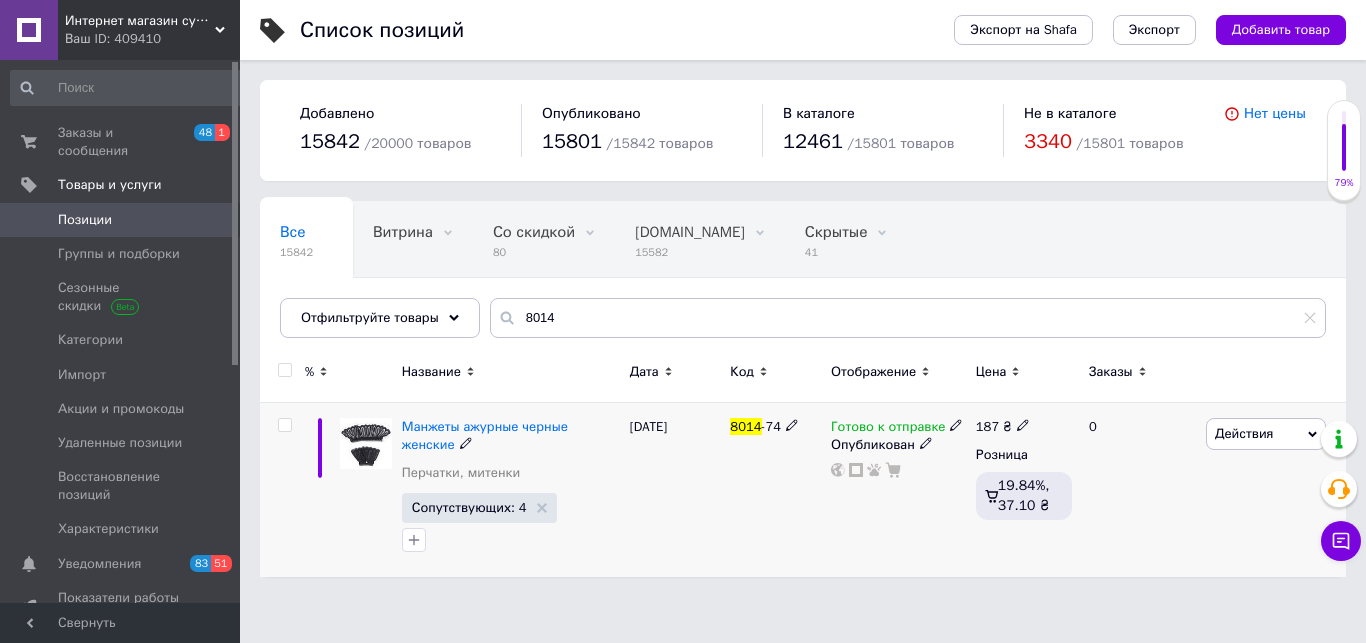 click on "Готово к отправке" at bounding box center [888, 429] 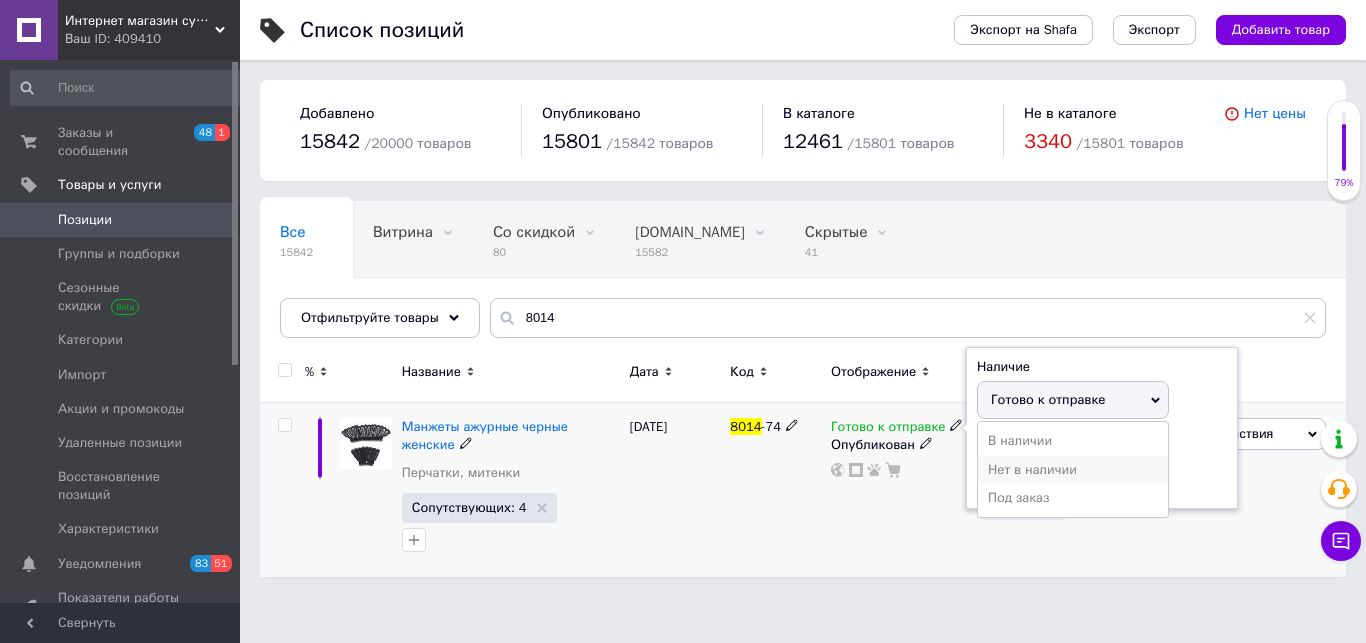 click on "Нет в наличии" at bounding box center [1073, 470] 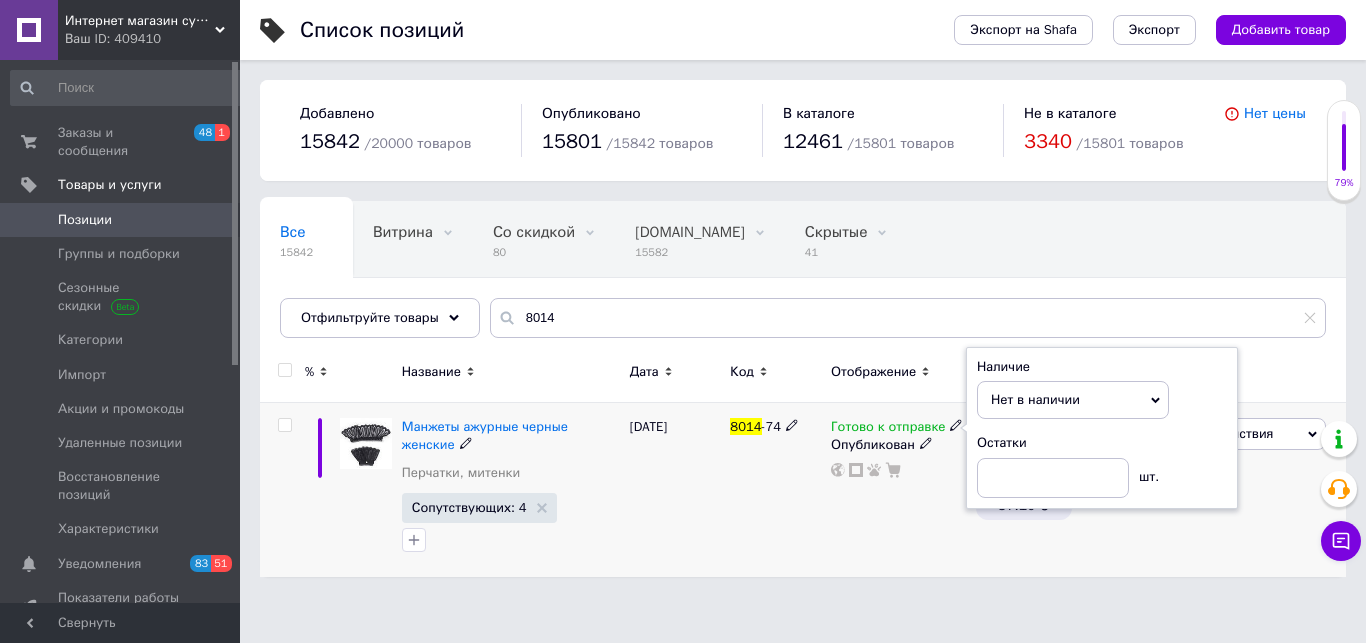 click on "Готово к отправке Наличие Нет в наличии В наличии Под заказ Готово к отправке Остатки шт. Опубликован" at bounding box center (898, 490) 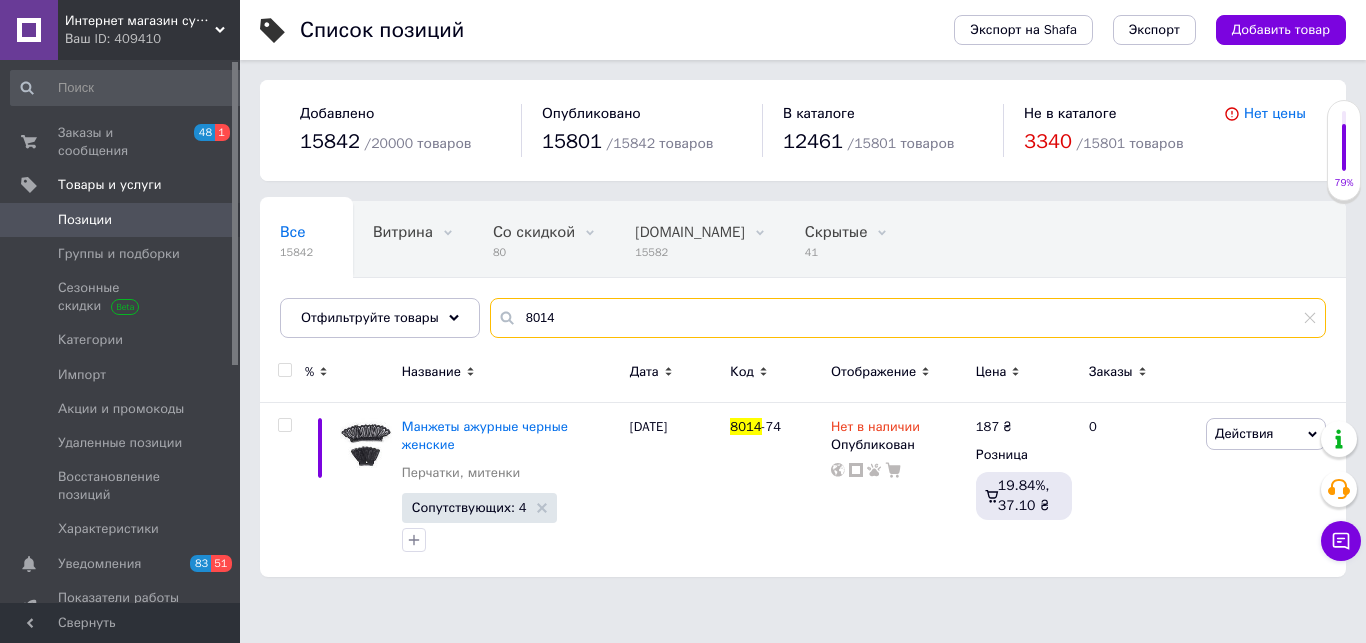 drag, startPoint x: 587, startPoint y: 312, endPoint x: 436, endPoint y: 315, distance: 151.0298 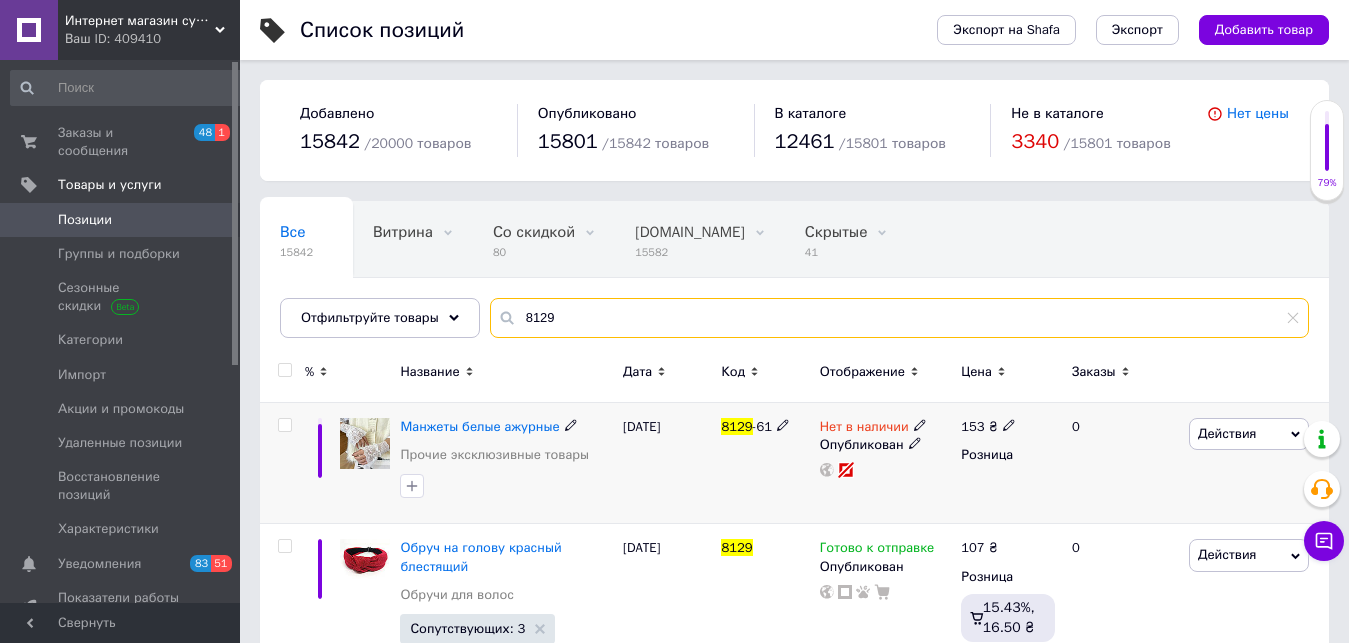 scroll, scrollTop: 75, scrollLeft: 0, axis: vertical 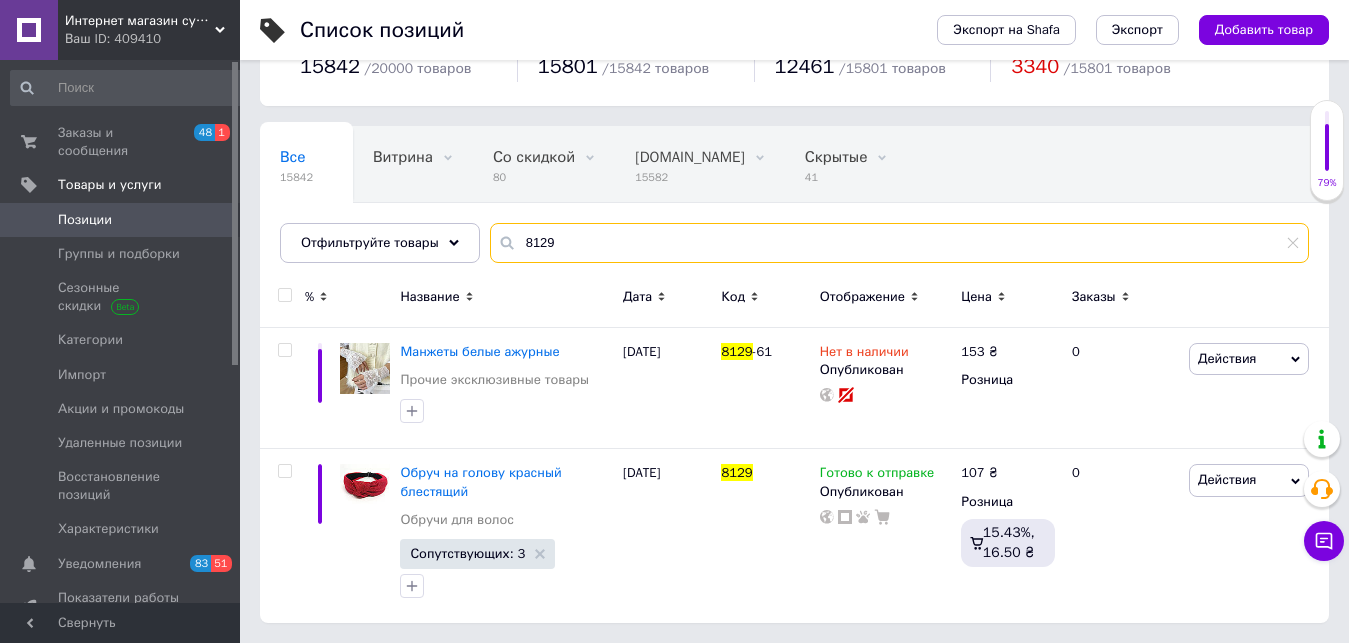 type on "8129" 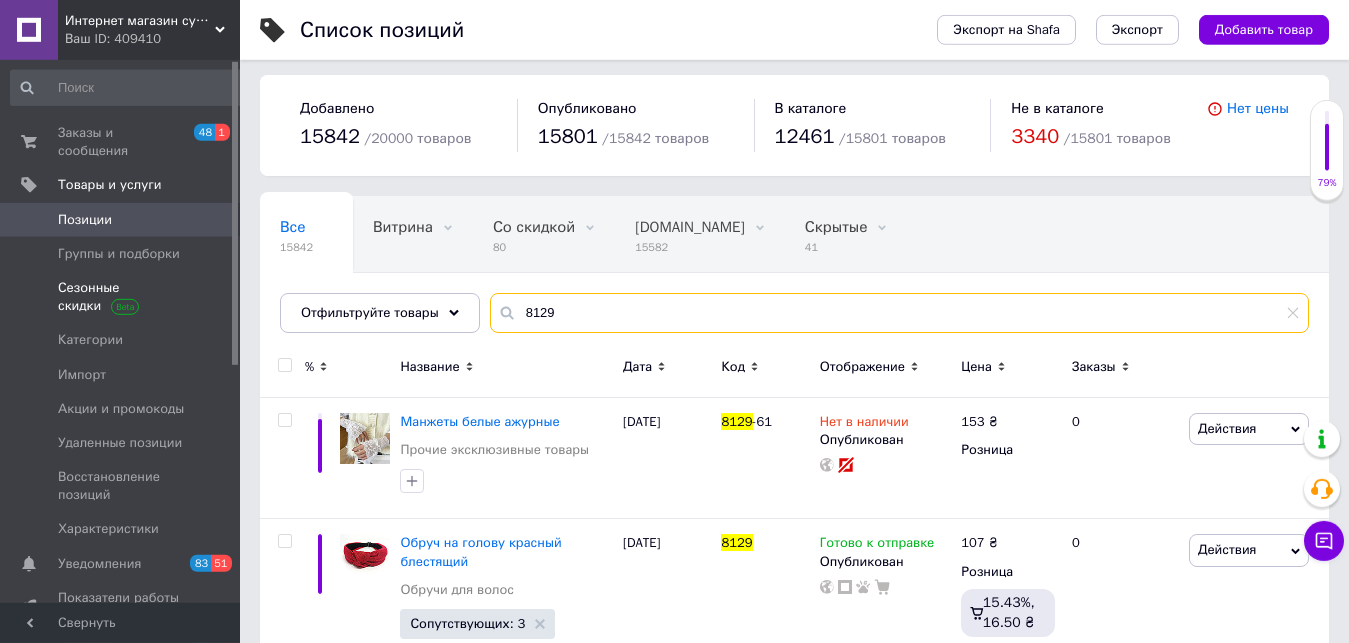 scroll, scrollTop: 0, scrollLeft: 0, axis: both 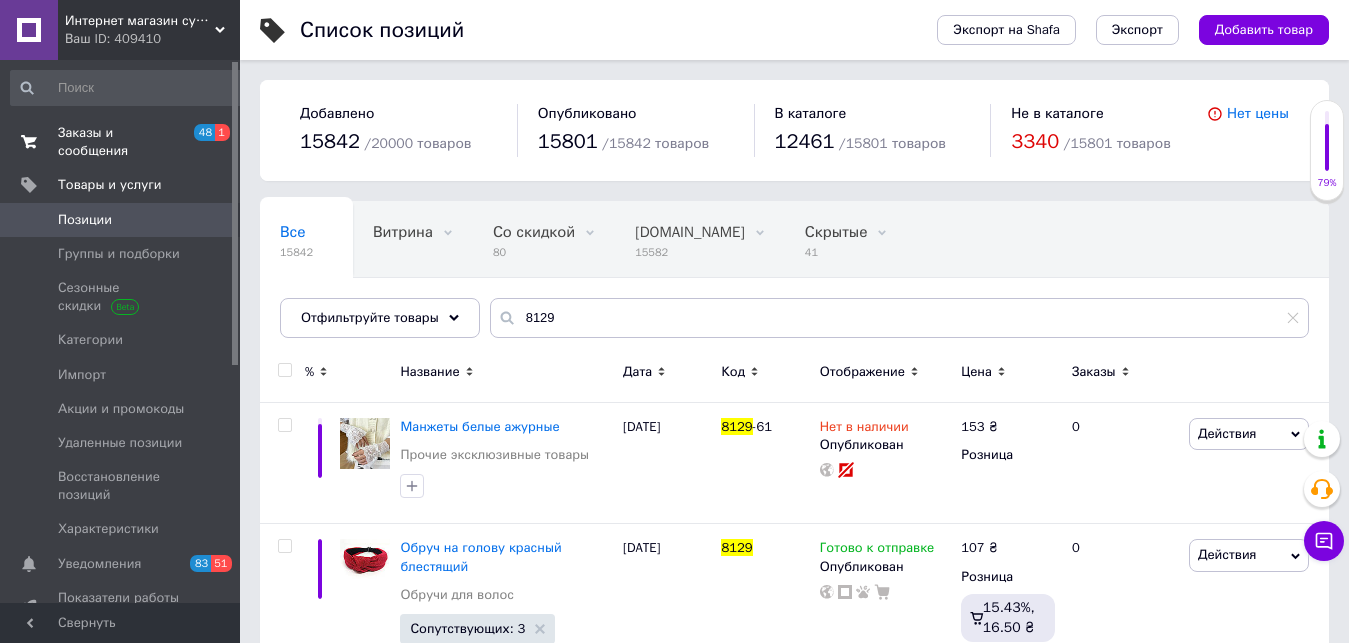 click on "Заказы и сообщения" at bounding box center (121, 142) 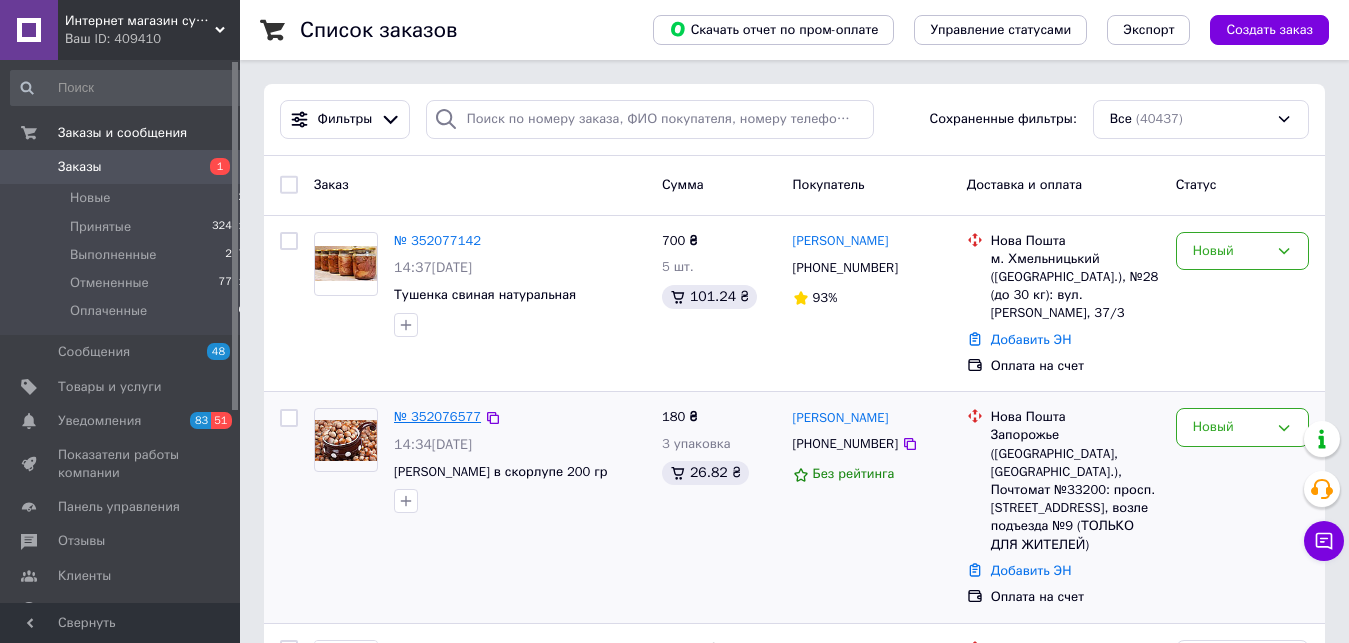 click on "№ 352076577" at bounding box center [437, 416] 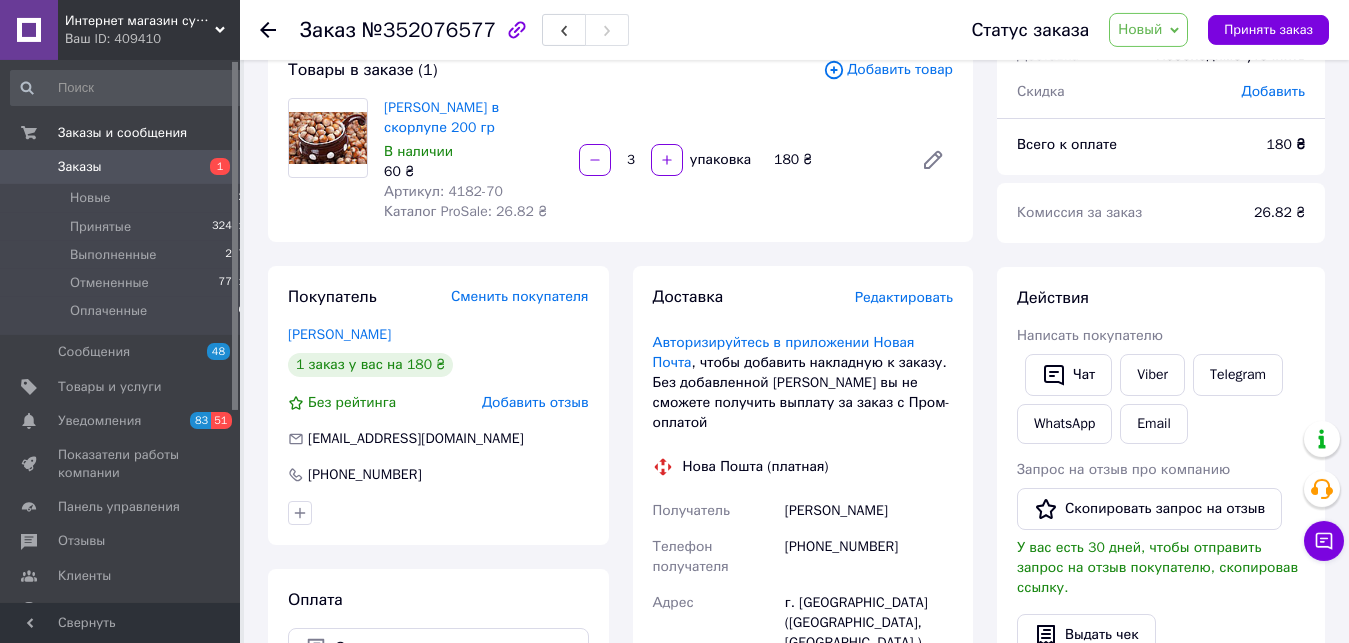 scroll, scrollTop: 0, scrollLeft: 0, axis: both 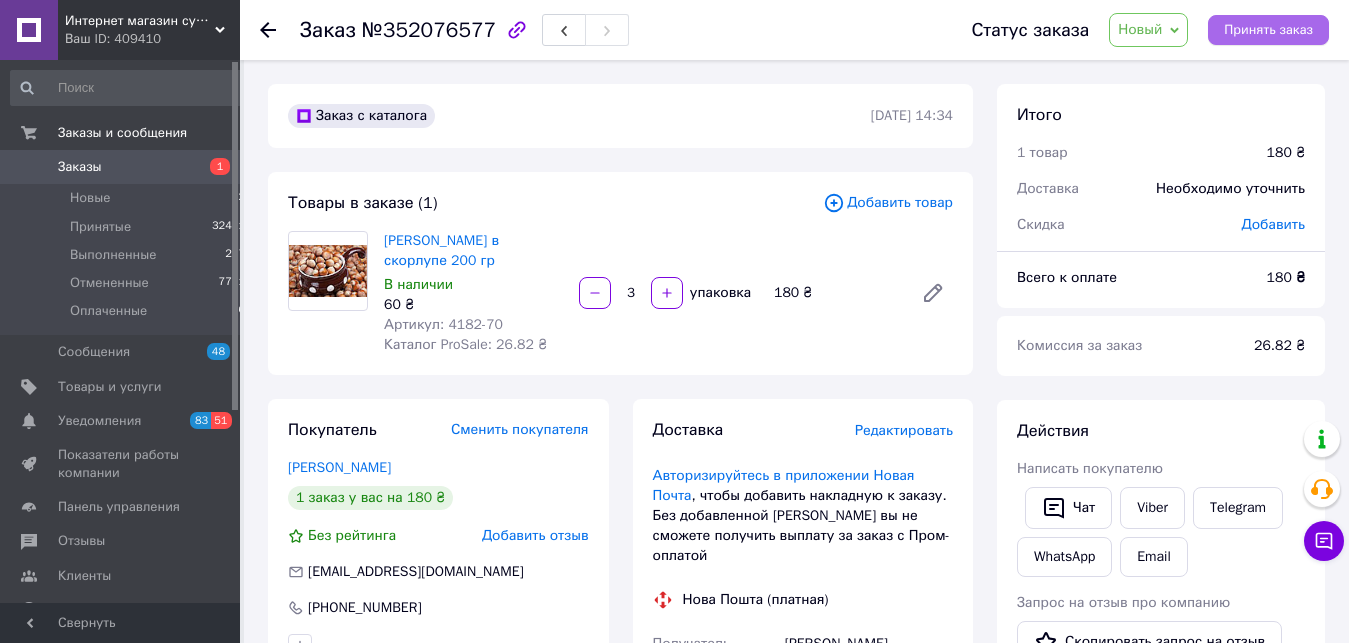 click on "Принять заказ" at bounding box center (1268, 30) 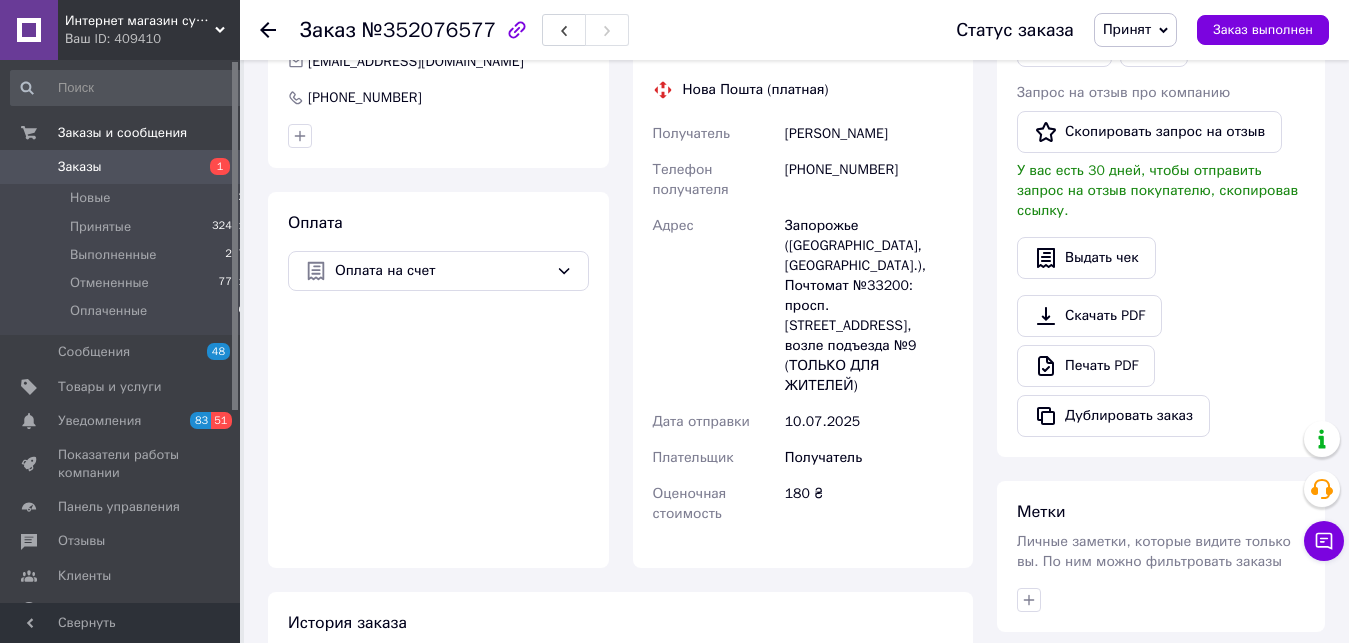 scroll, scrollTop: 0, scrollLeft: 0, axis: both 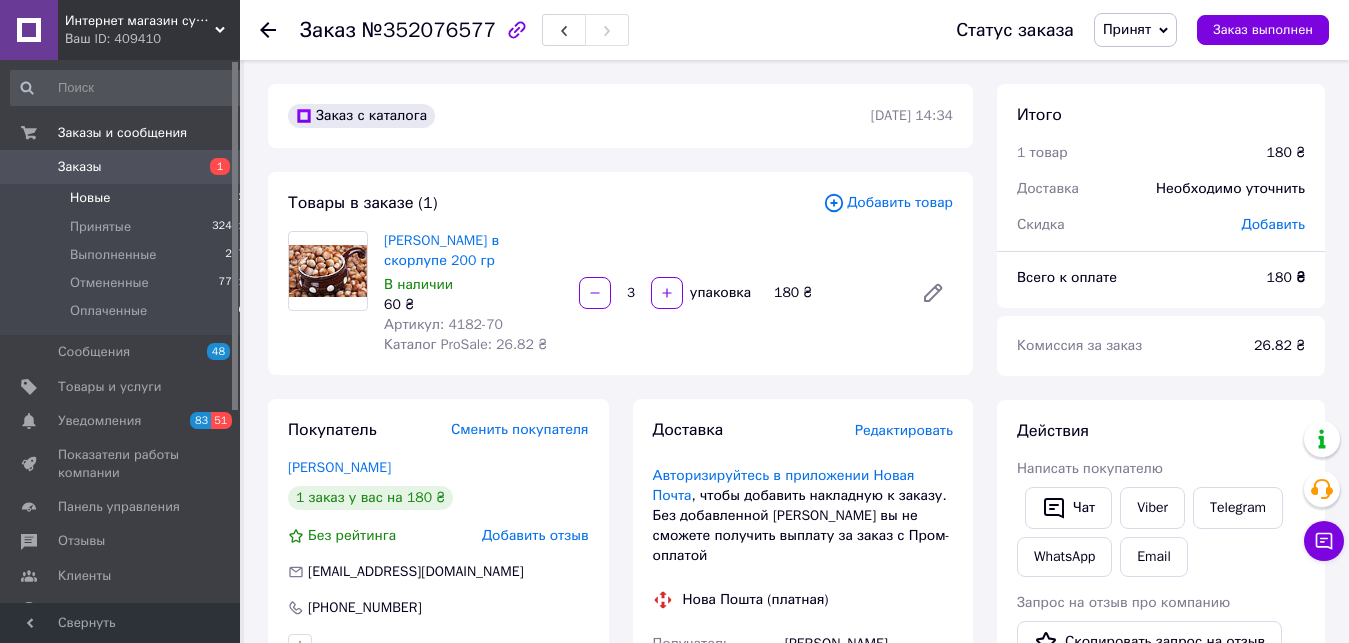 click on "Новые 2" at bounding box center [128, 198] 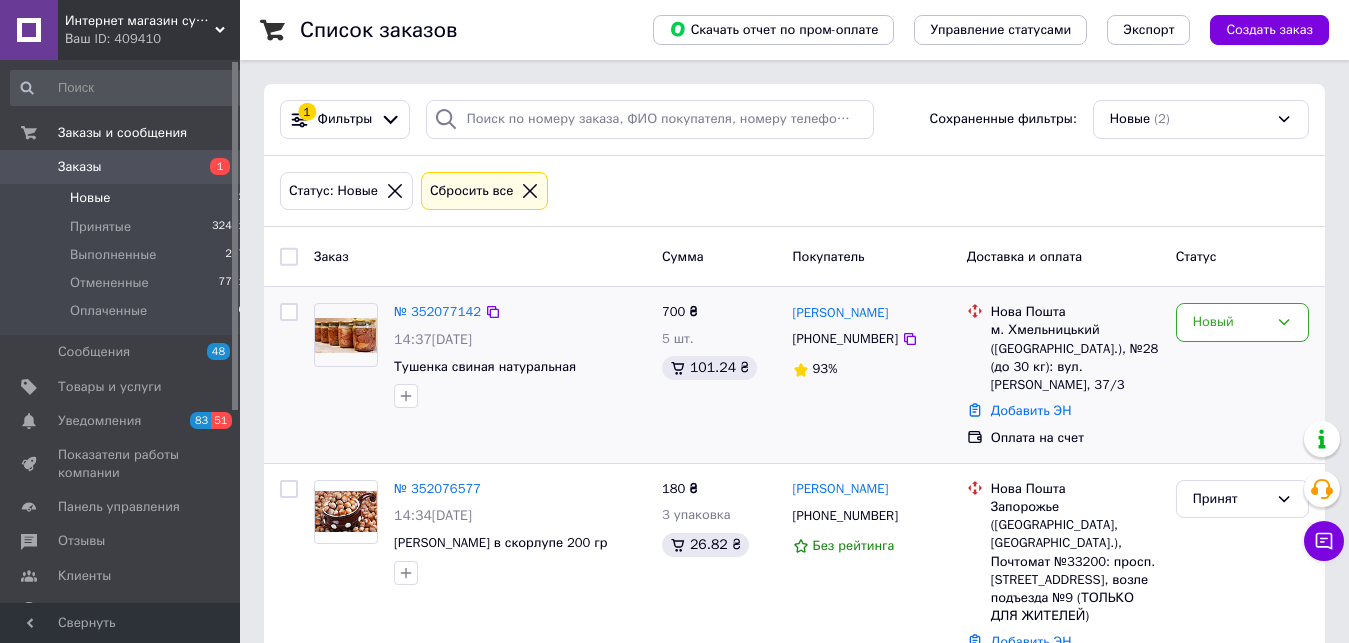 click on "№ 352077142" at bounding box center [437, 312] 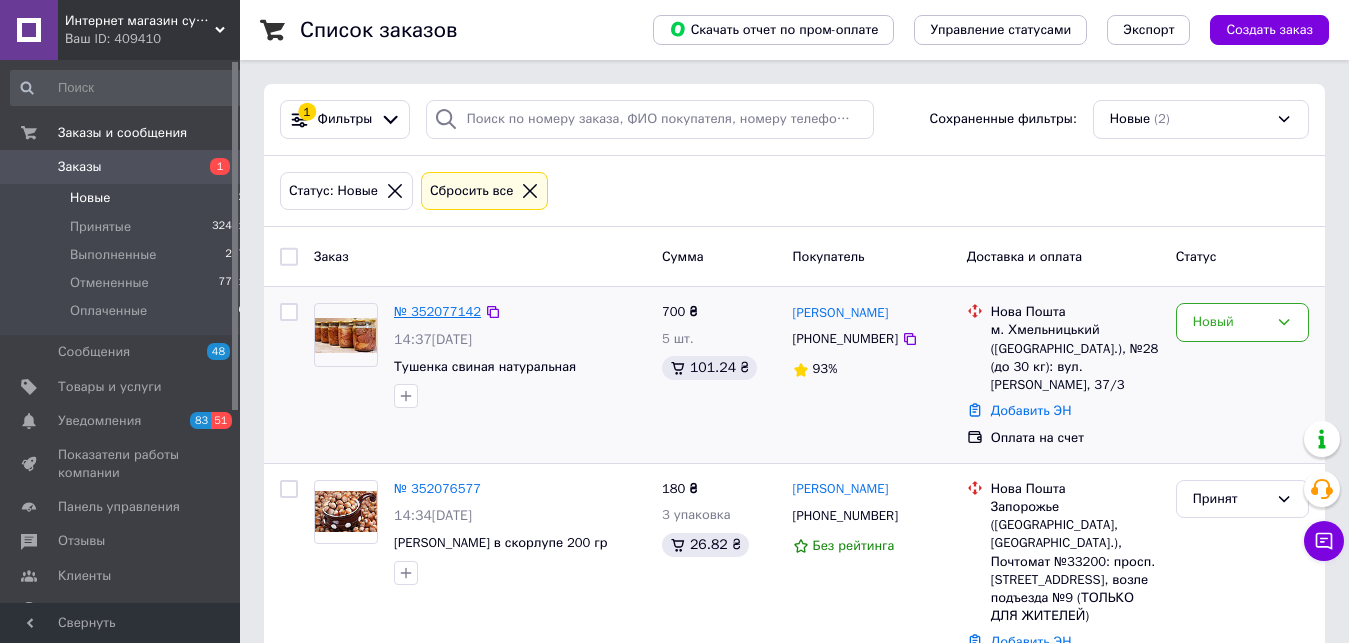 click on "№ 352077142" at bounding box center (437, 311) 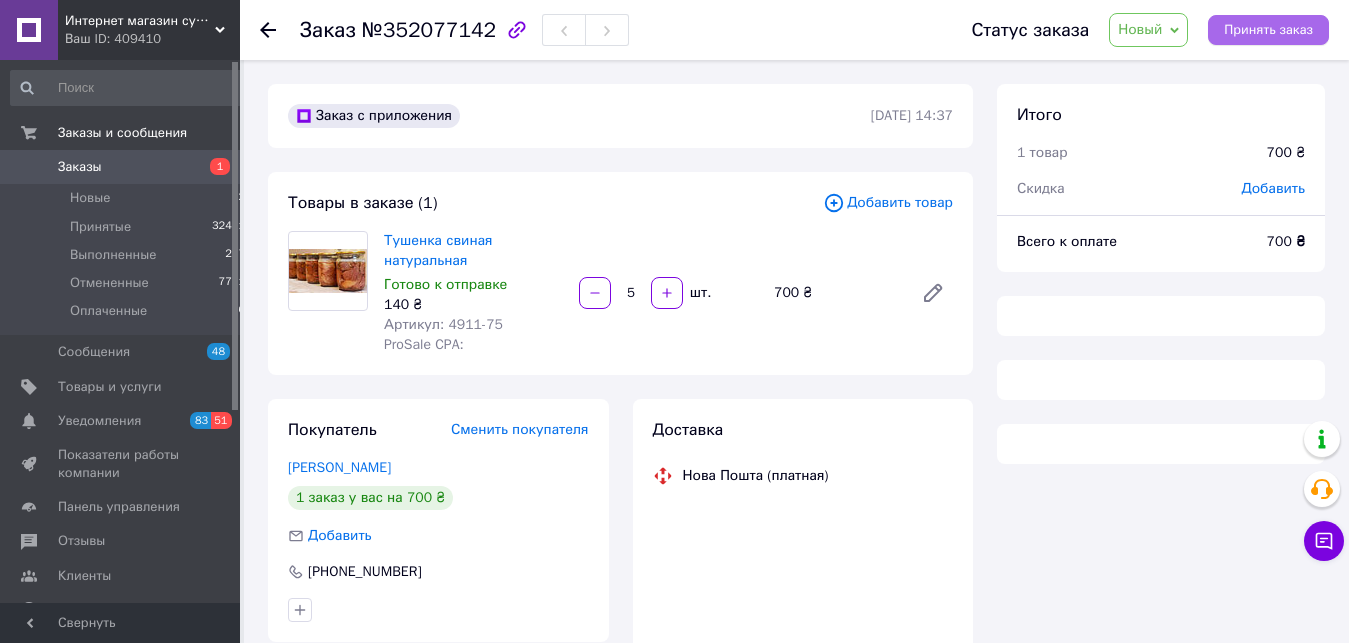 click on "Принять заказ" at bounding box center (1268, 30) 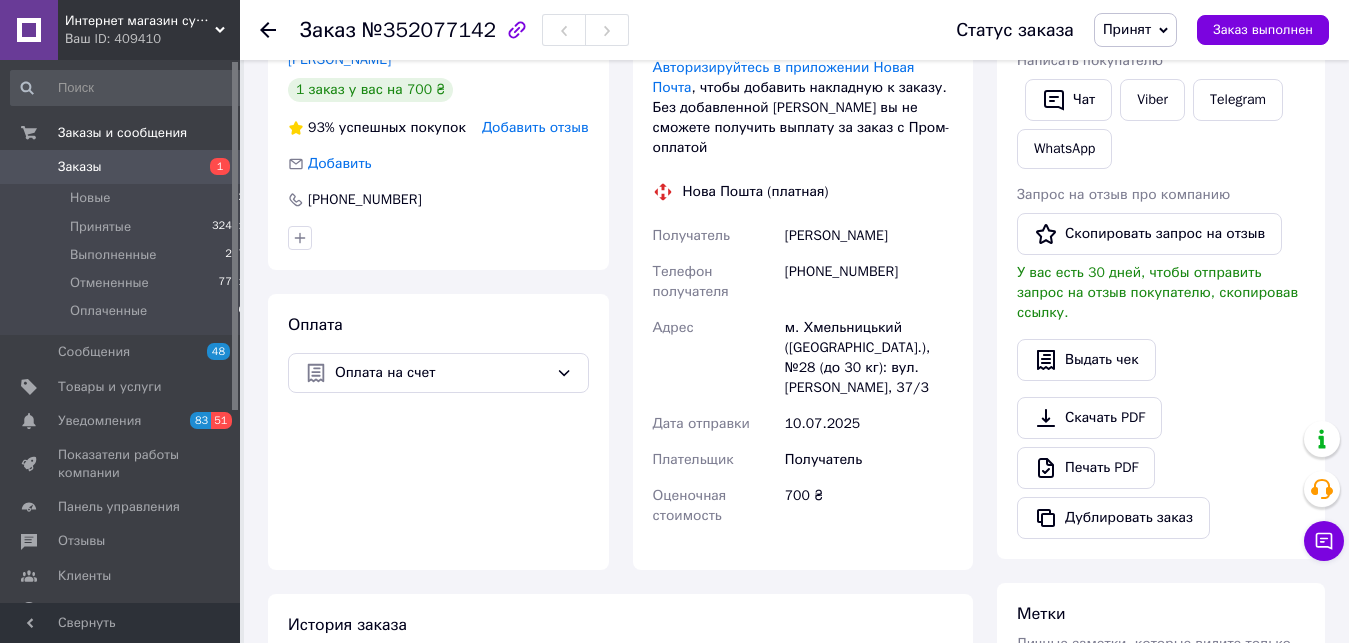 scroll, scrollTop: 0, scrollLeft: 0, axis: both 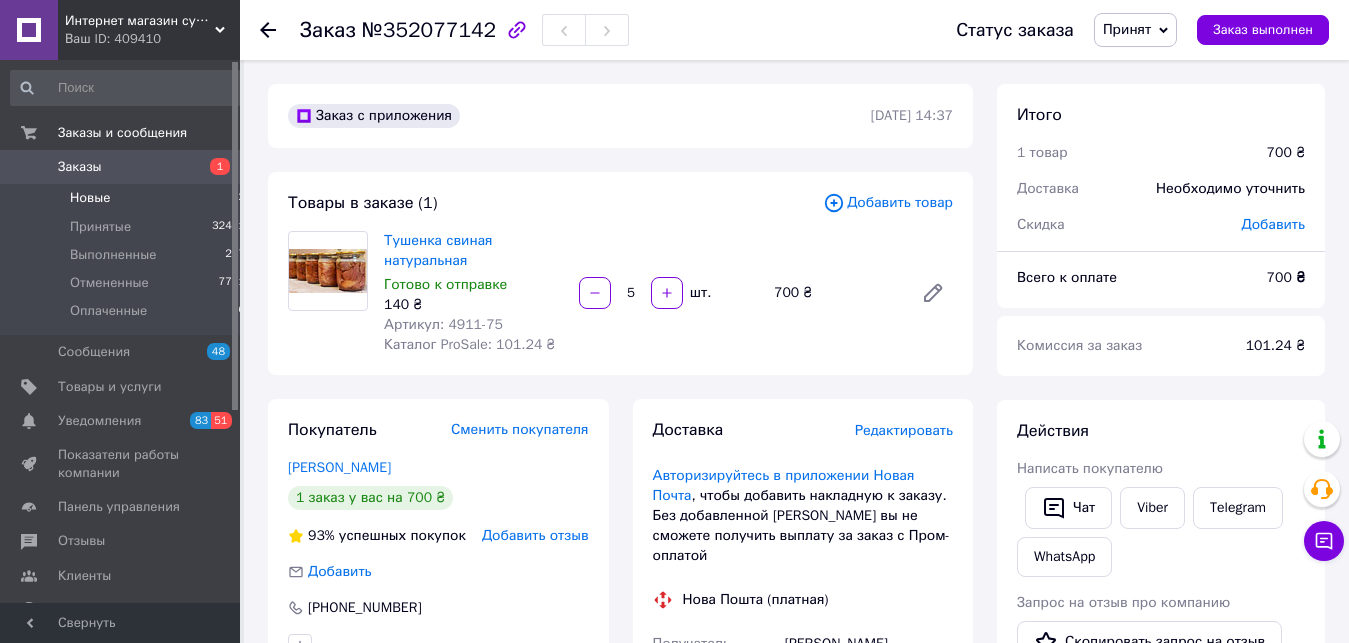 click on "Новые 2" at bounding box center [128, 198] 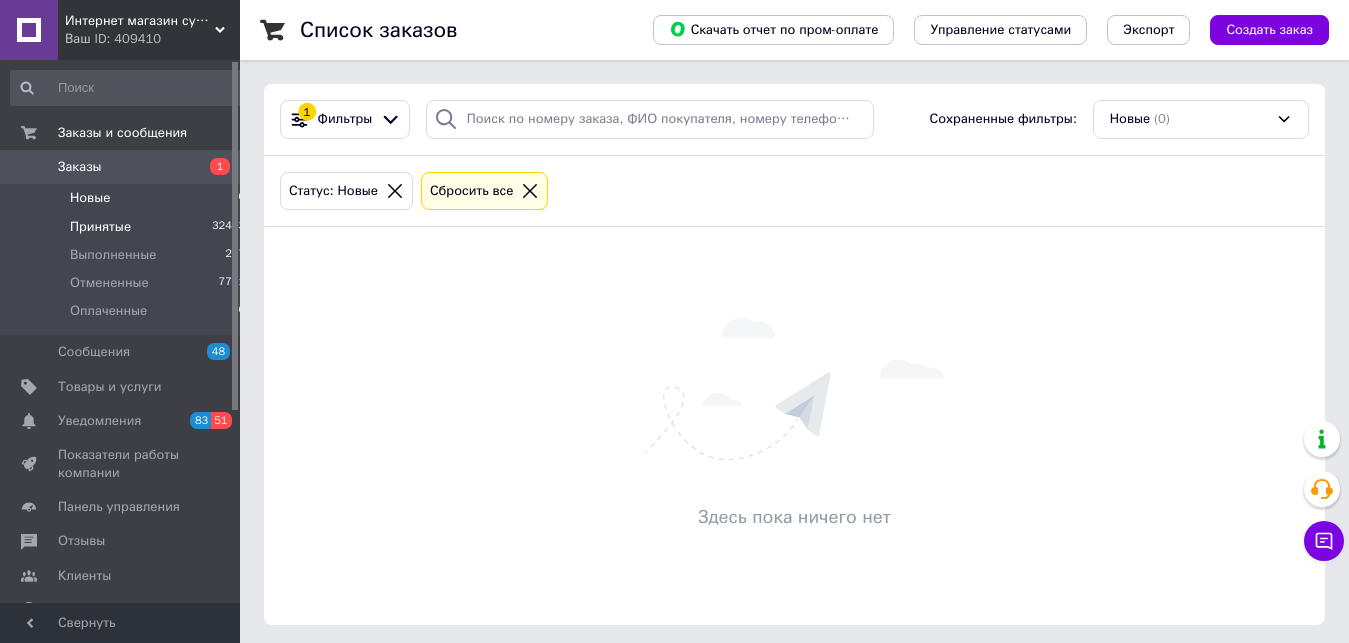 click on "Принятые 32453" at bounding box center [128, 227] 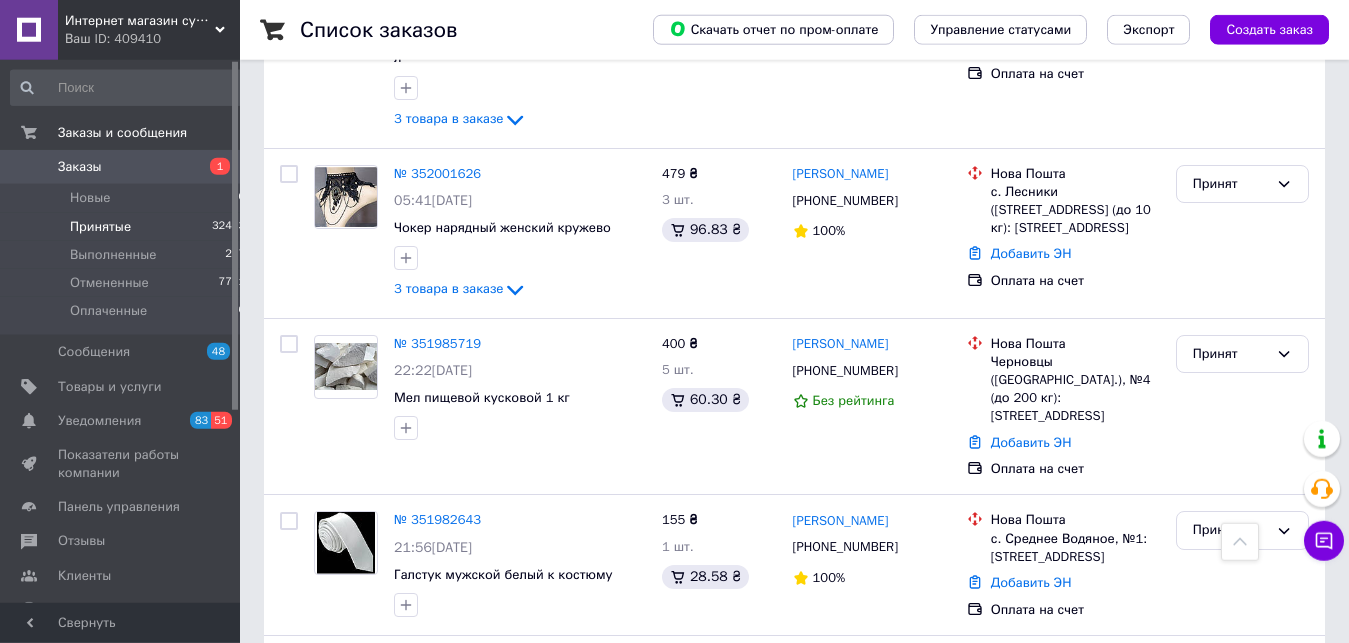 scroll, scrollTop: 816, scrollLeft: 0, axis: vertical 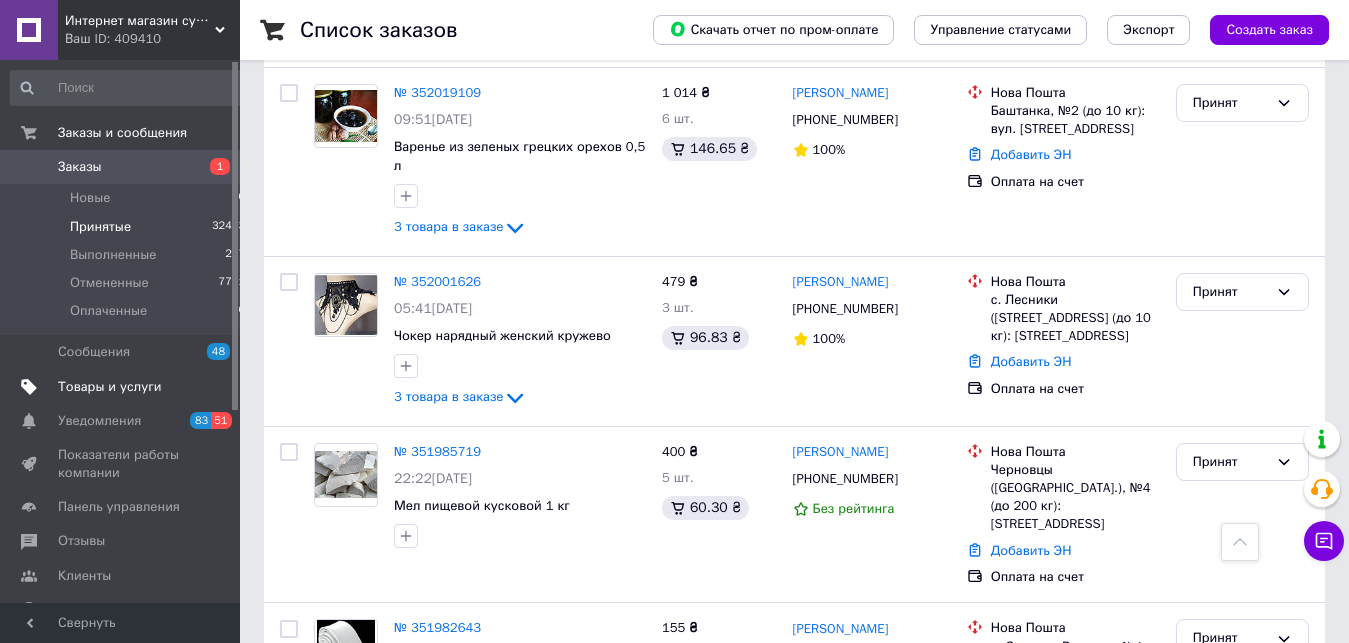 click on "Товары и услуги" at bounding box center (110, 387) 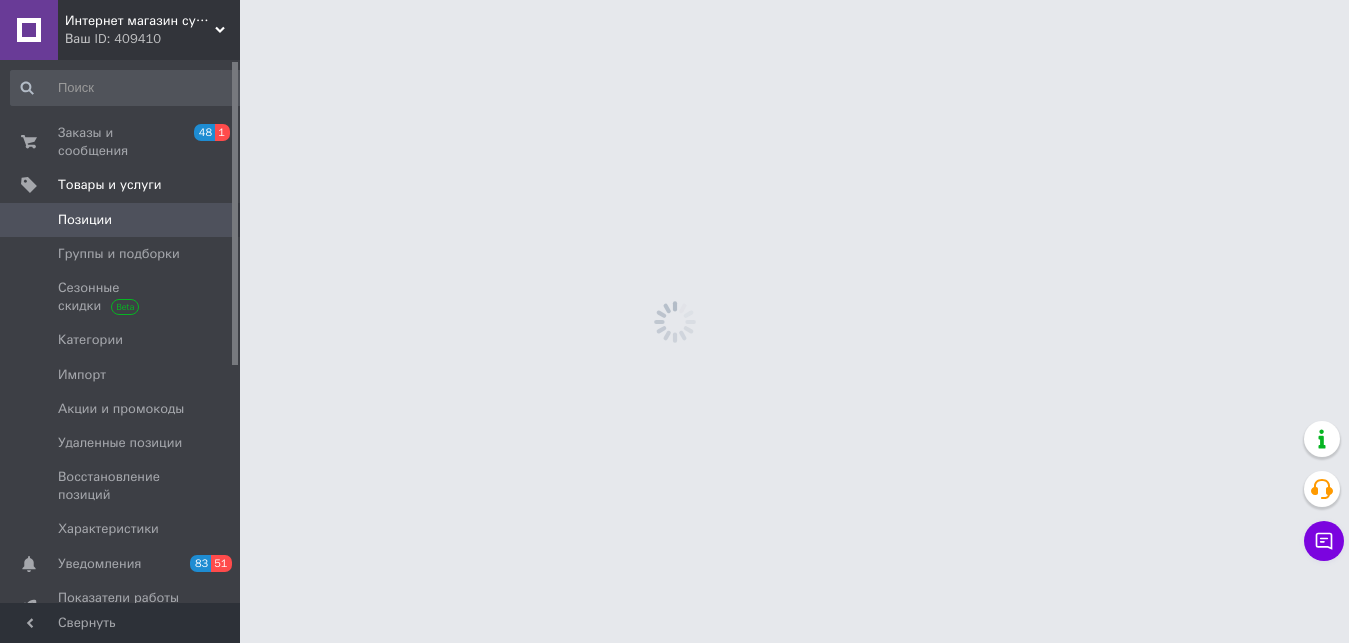 scroll, scrollTop: 0, scrollLeft: 0, axis: both 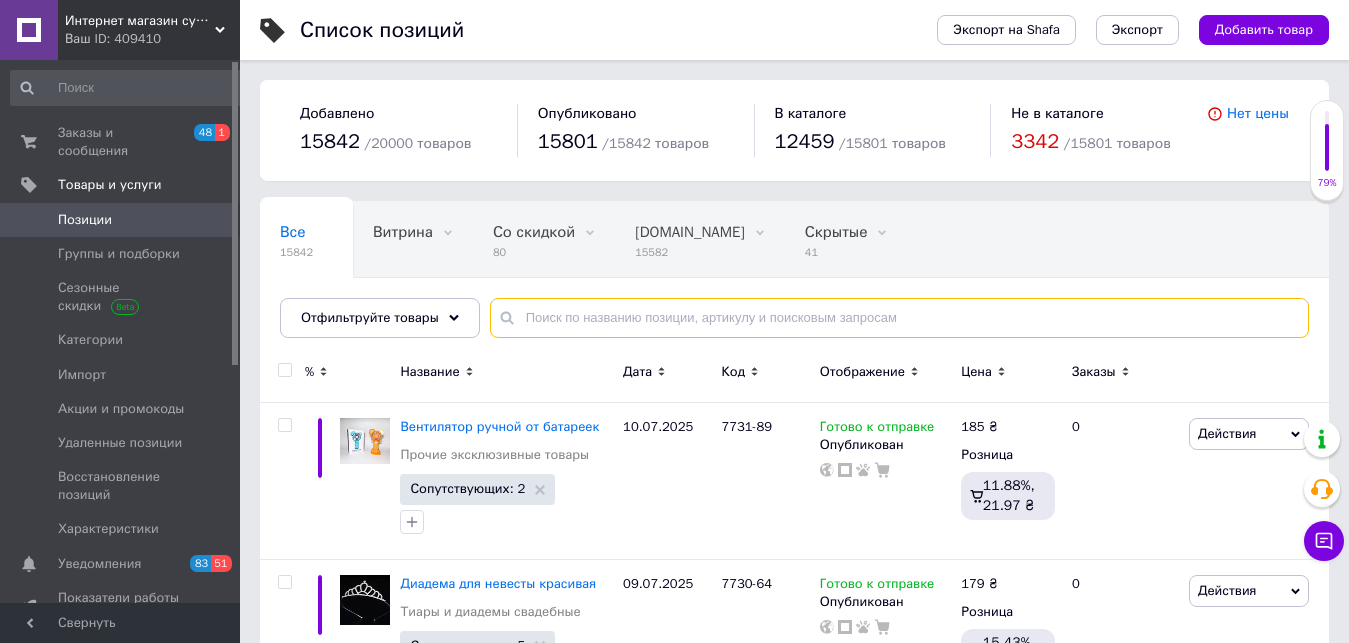 click at bounding box center [899, 318] 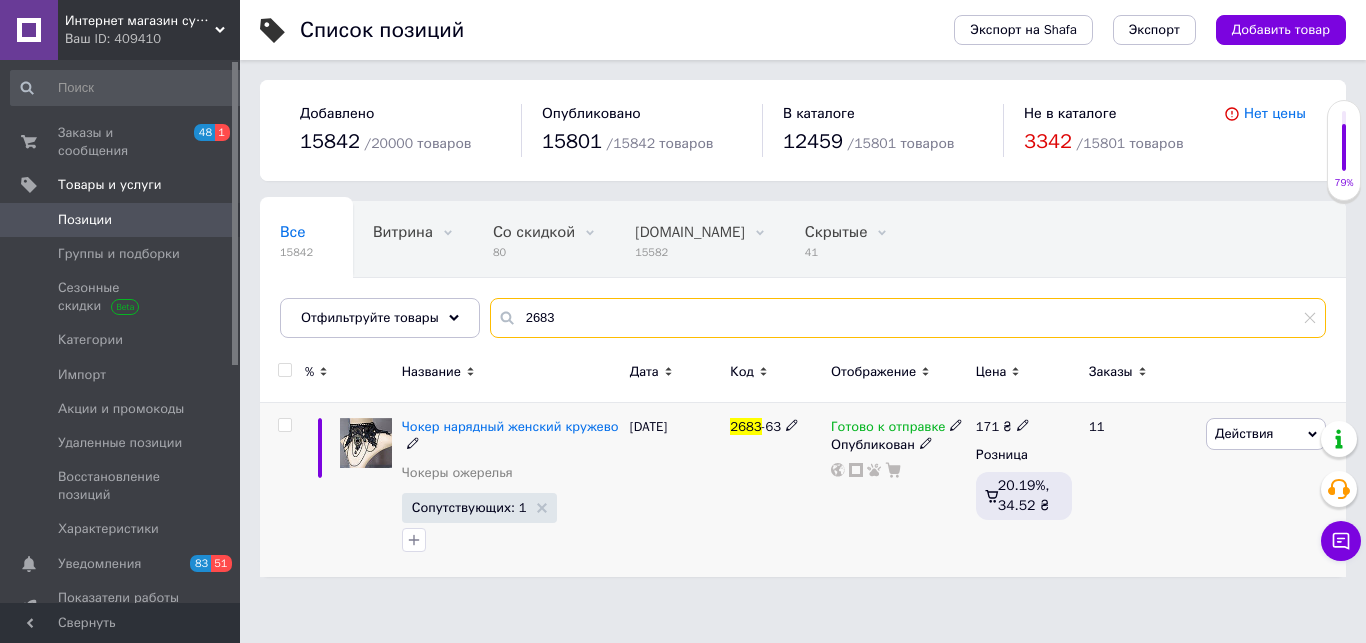 type on "2683" 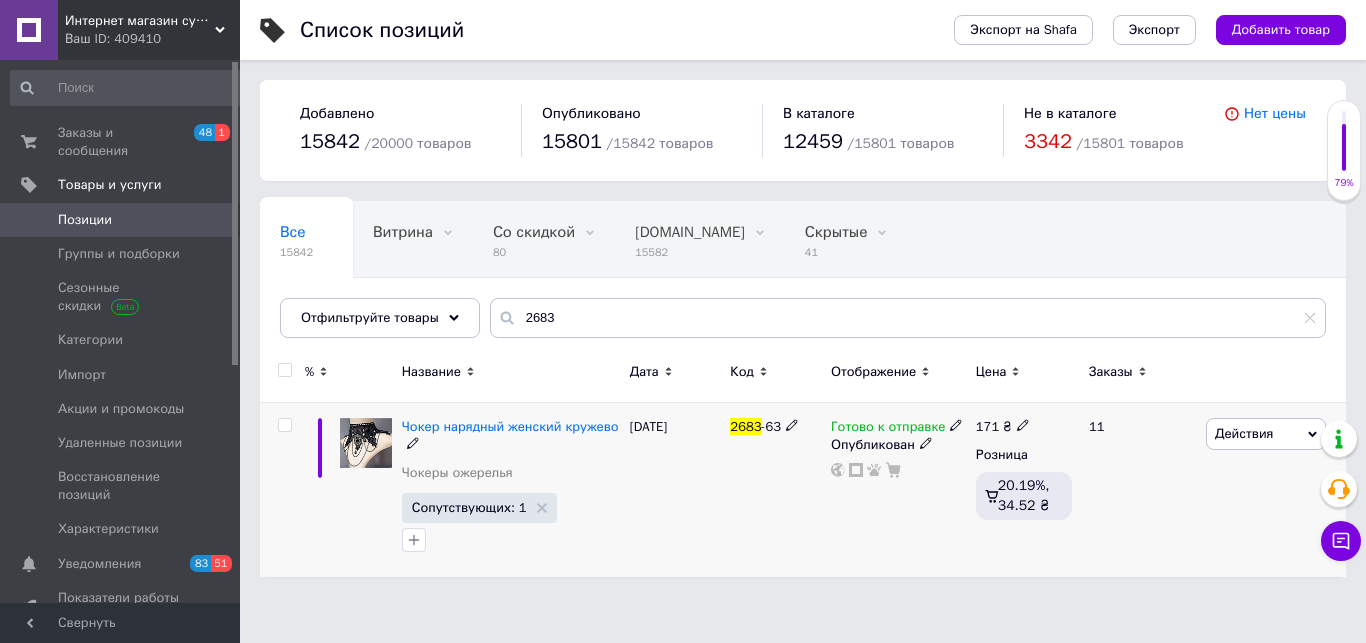 click on "Готово к отправке" at bounding box center (888, 429) 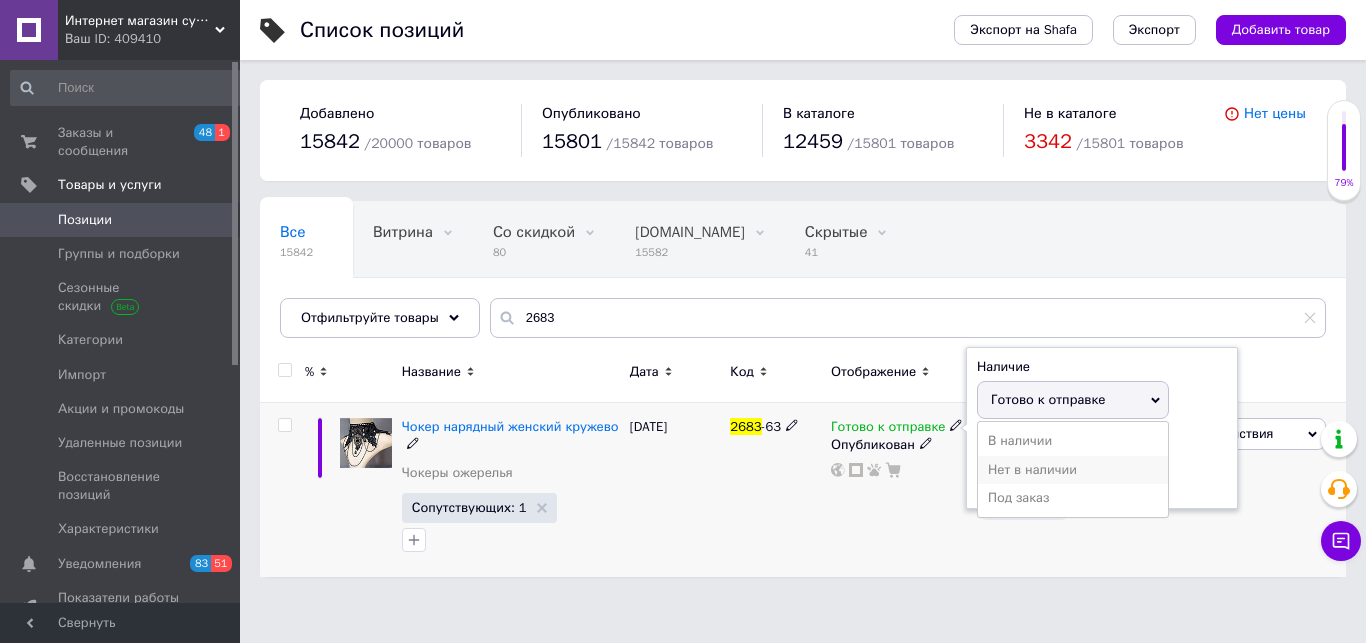 click on "Нет в наличии" at bounding box center [1073, 470] 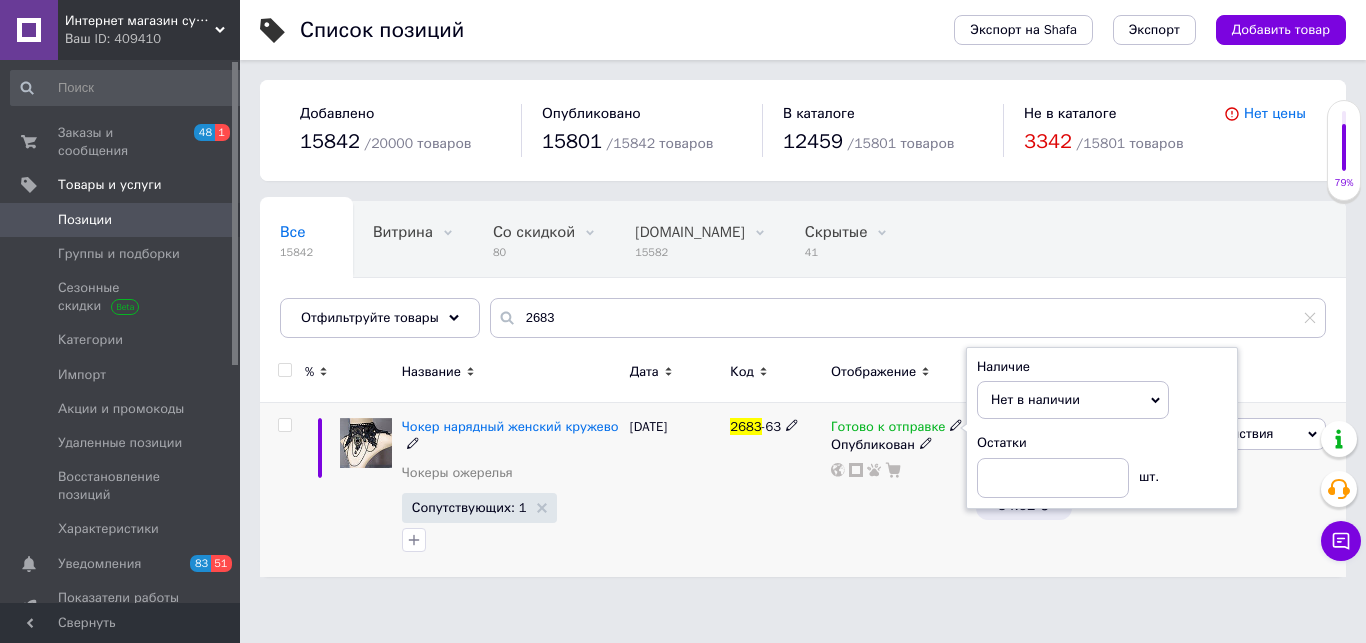 click on "[DATE]" at bounding box center [675, 490] 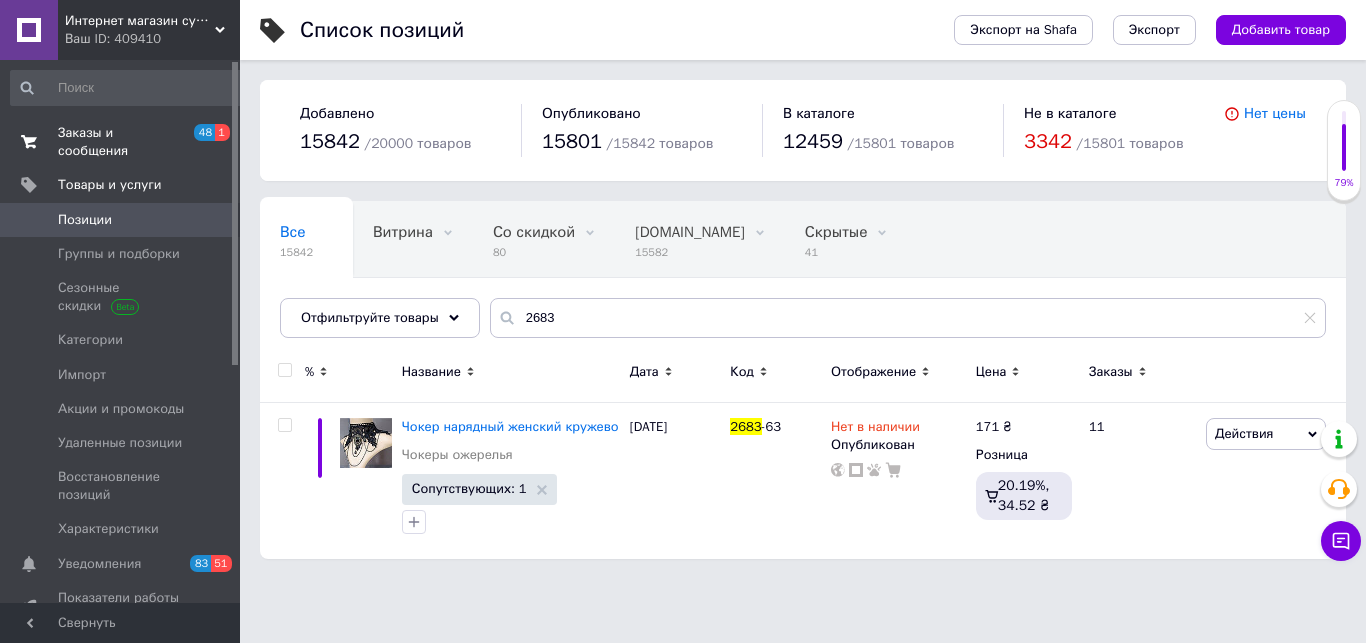click on "Заказы и сообщения" at bounding box center (121, 142) 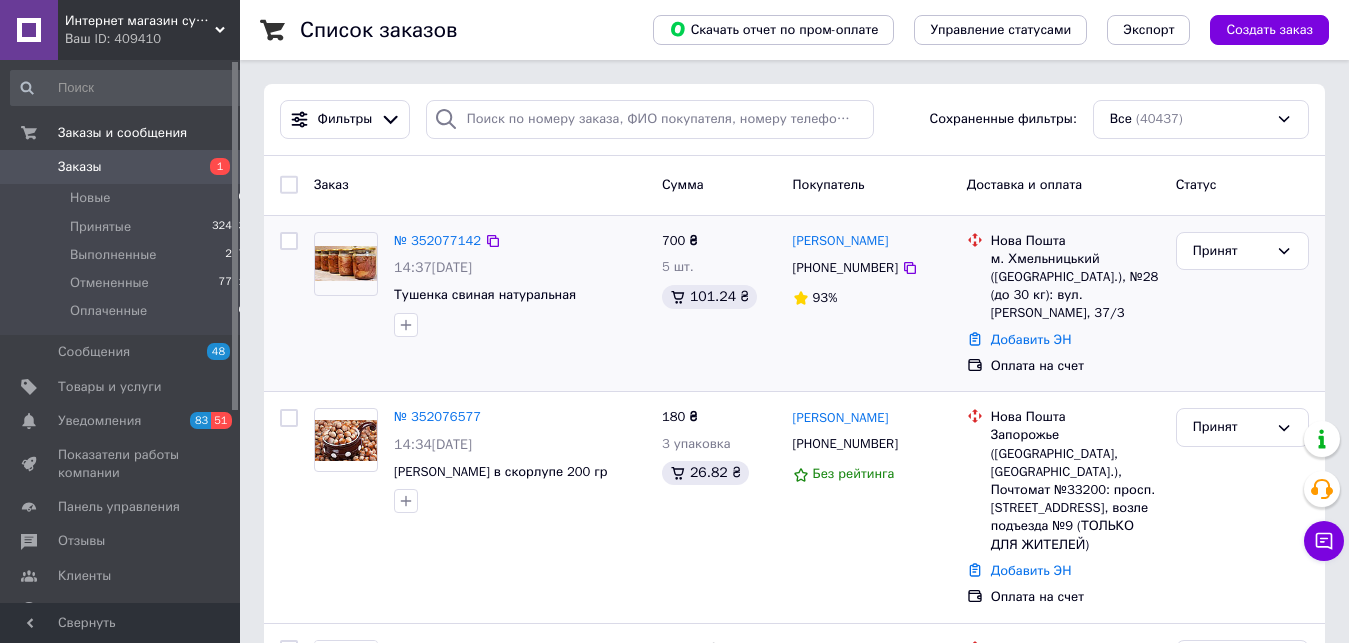 scroll, scrollTop: 612, scrollLeft: 0, axis: vertical 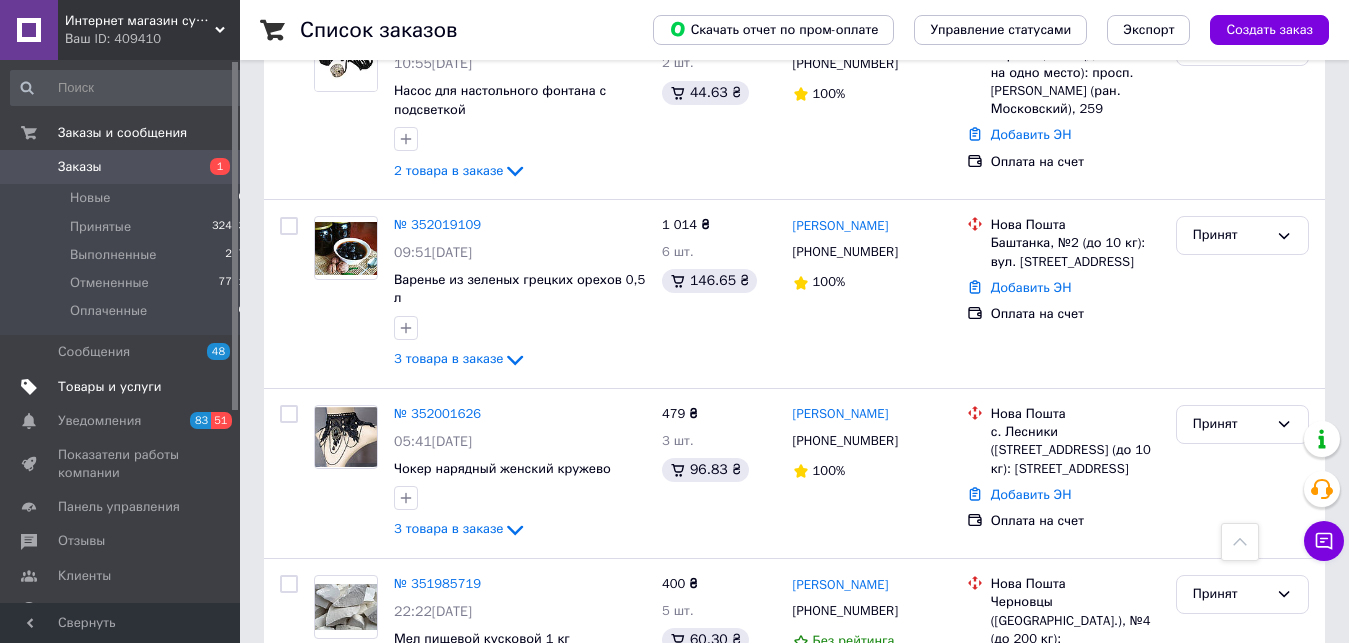 click on "Товары и услуги" at bounding box center [110, 387] 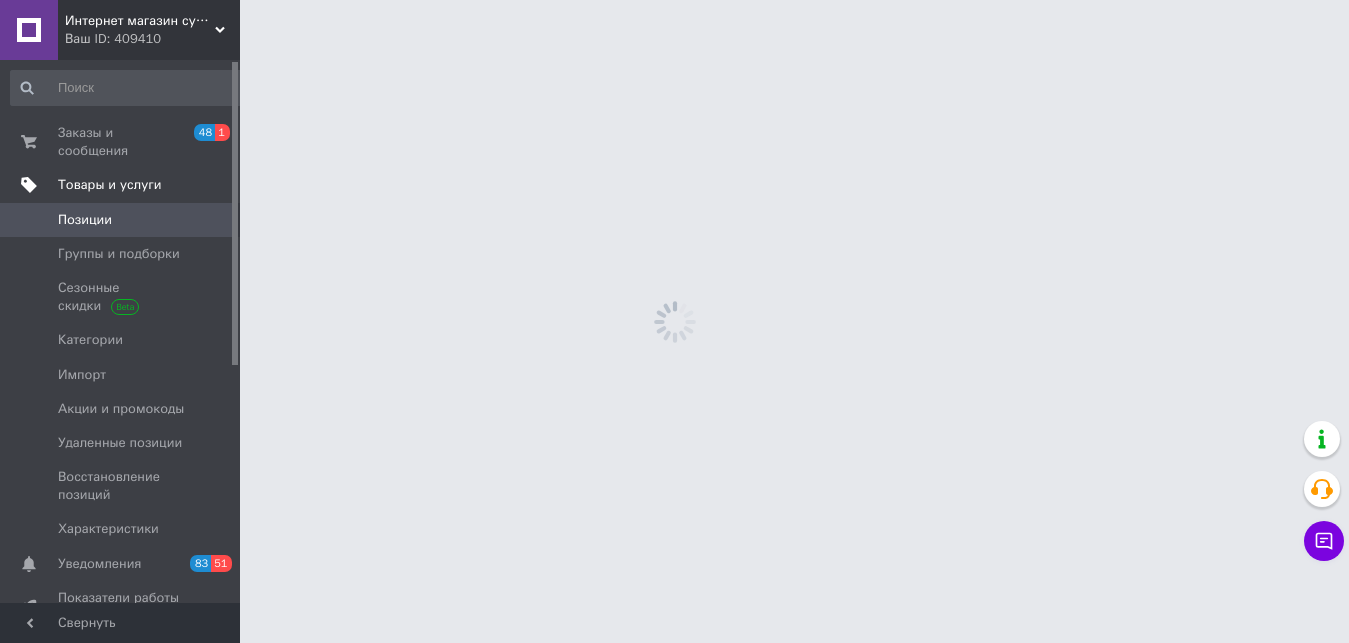 scroll, scrollTop: 0, scrollLeft: 0, axis: both 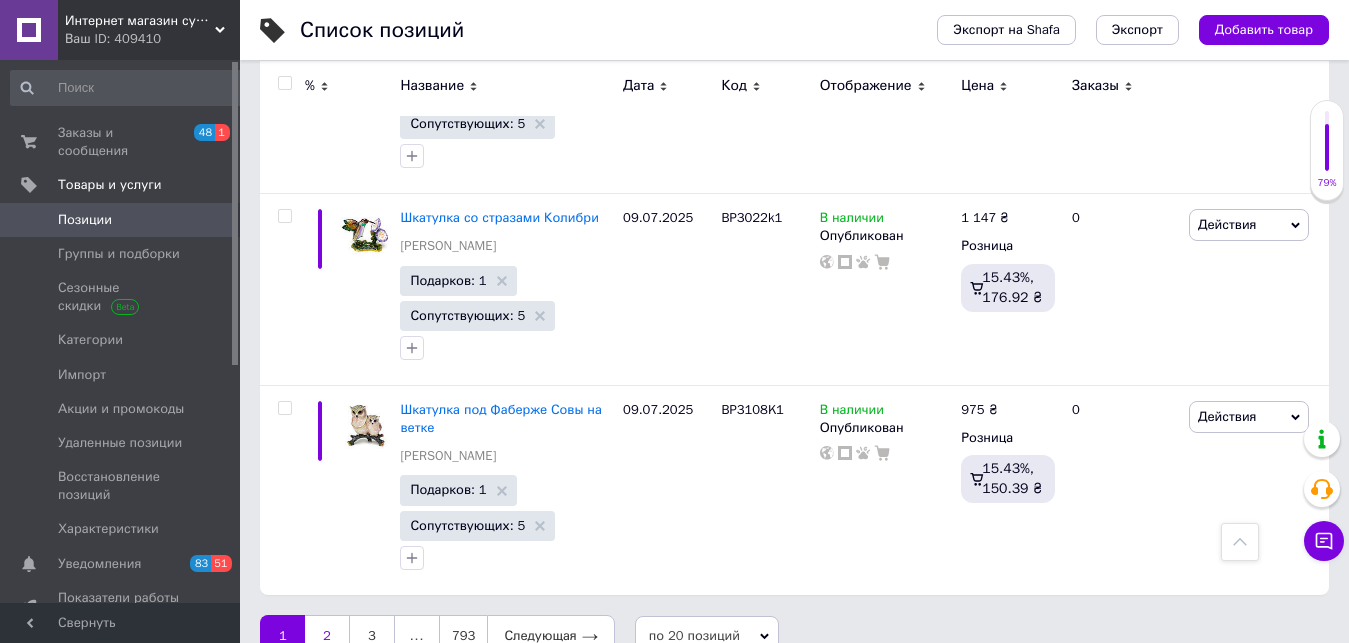 click on "2" at bounding box center [327, 636] 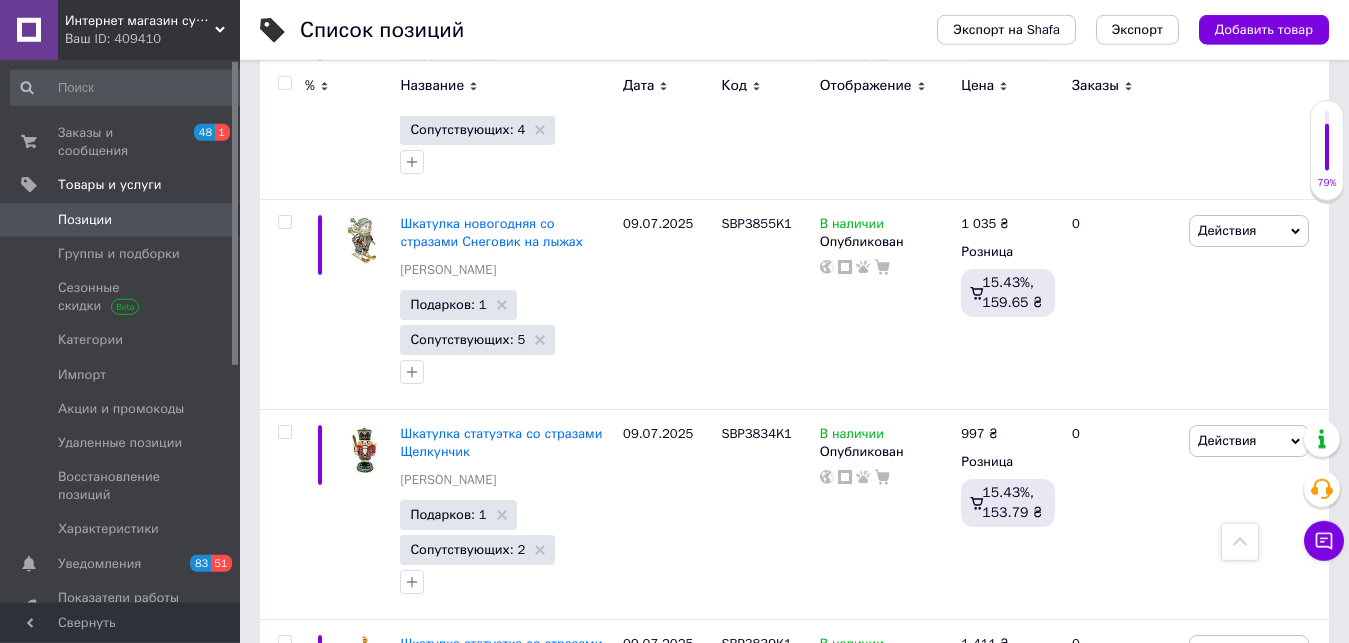 scroll, scrollTop: 399, scrollLeft: 0, axis: vertical 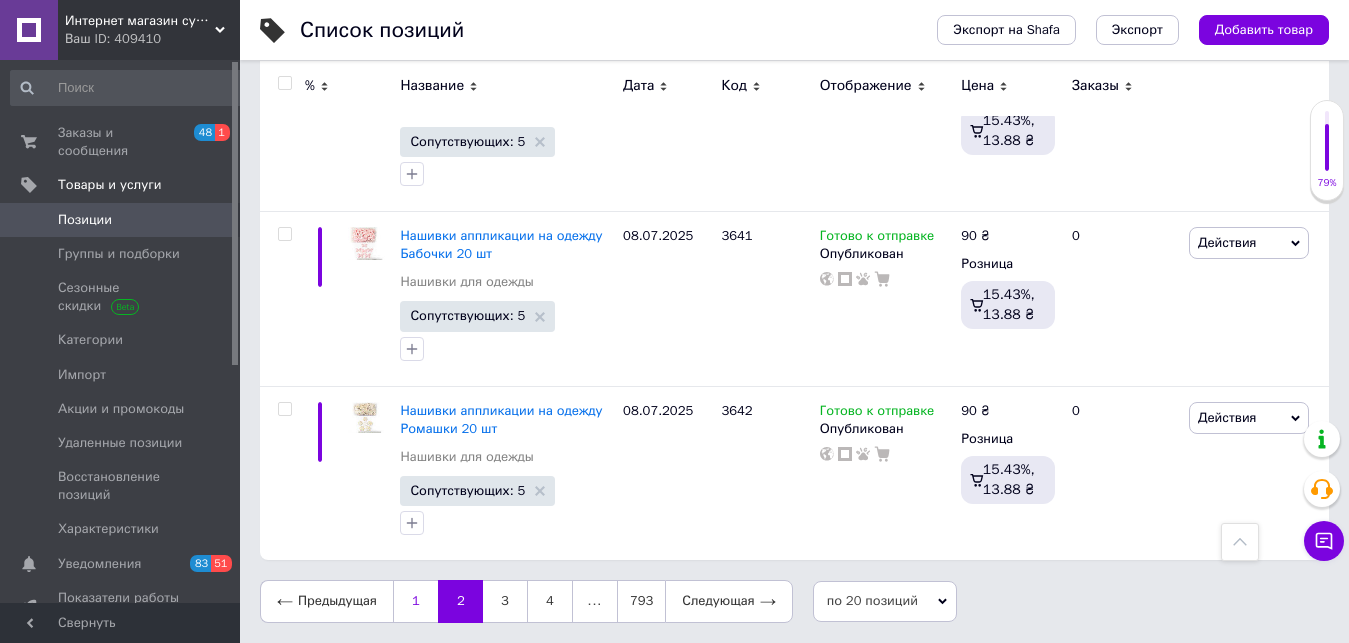 click on "1" at bounding box center (415, 601) 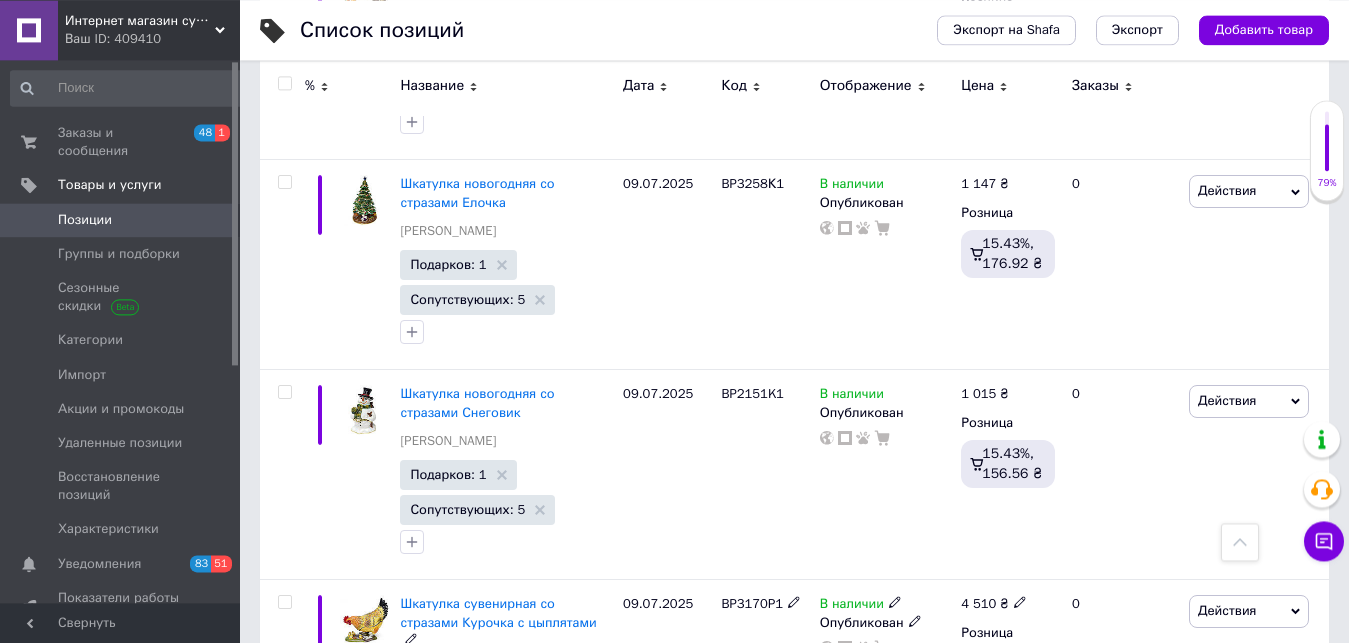scroll, scrollTop: 2423, scrollLeft: 0, axis: vertical 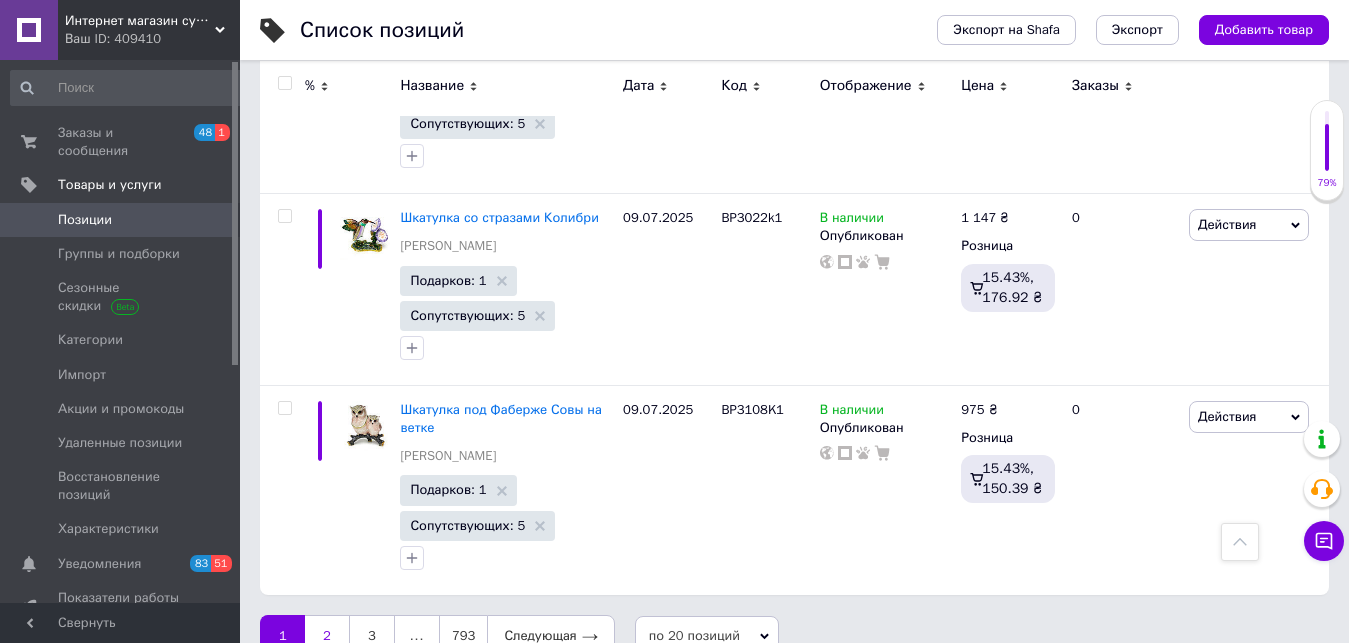 click on "2" at bounding box center (327, 636) 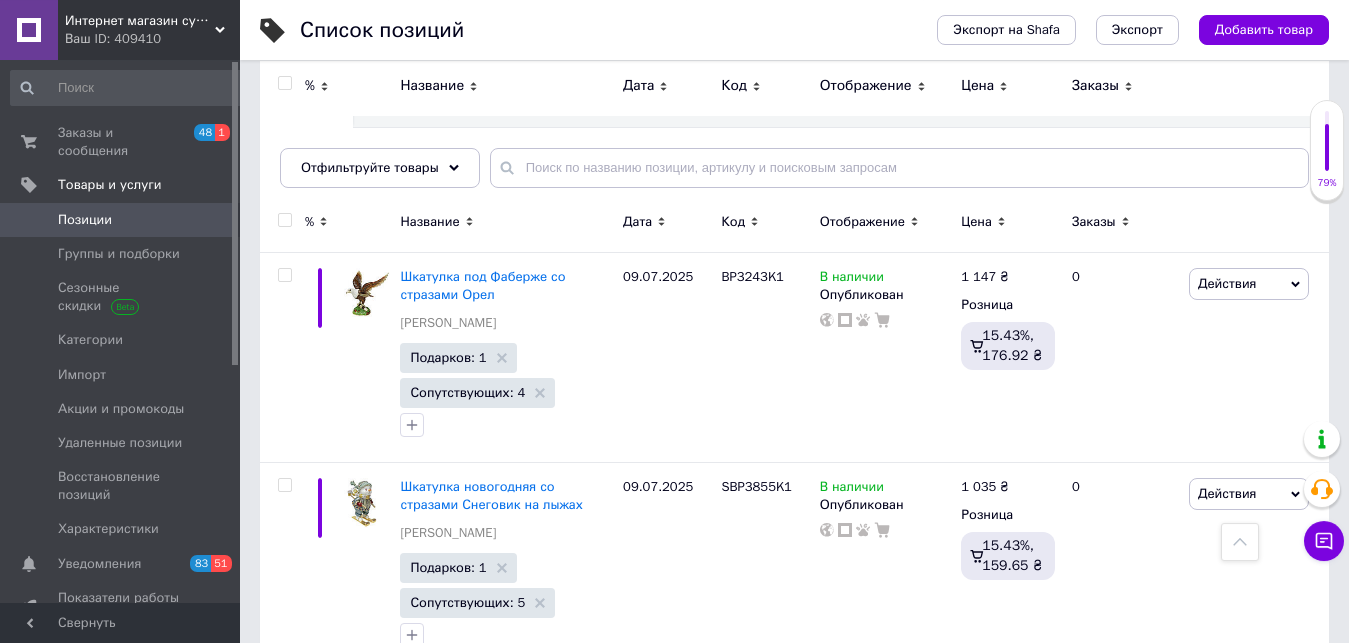 scroll, scrollTop: 0, scrollLeft: 0, axis: both 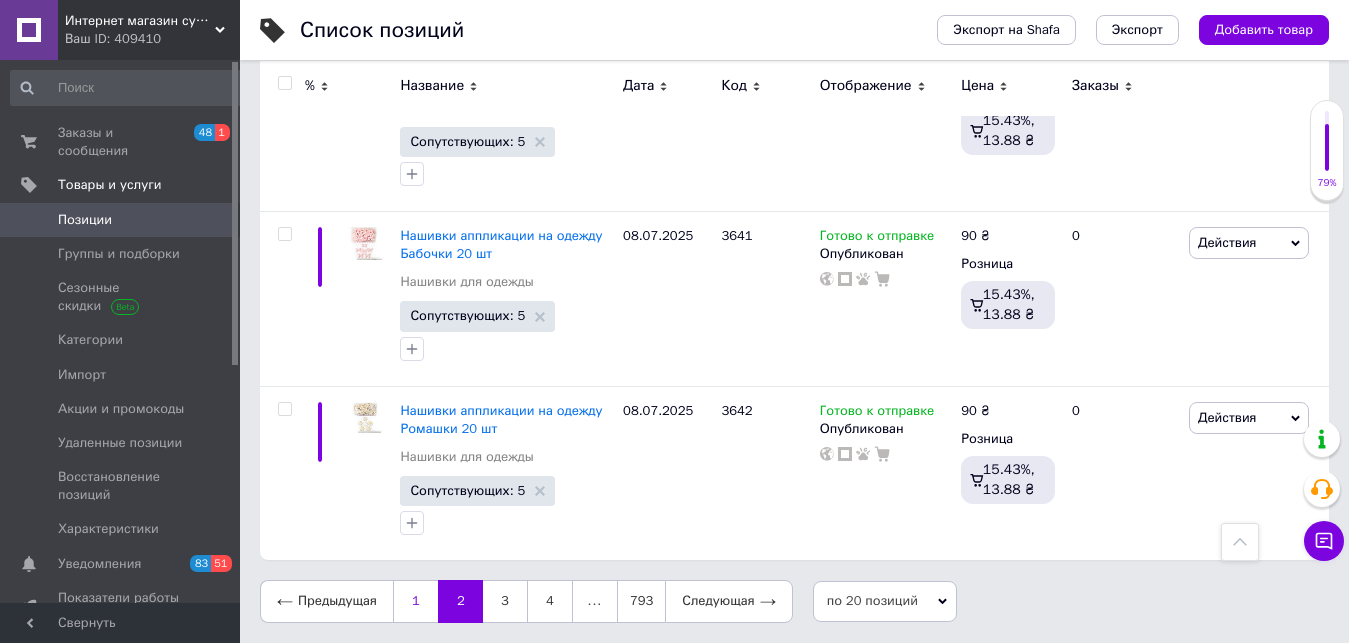 click on "1" at bounding box center (415, 601) 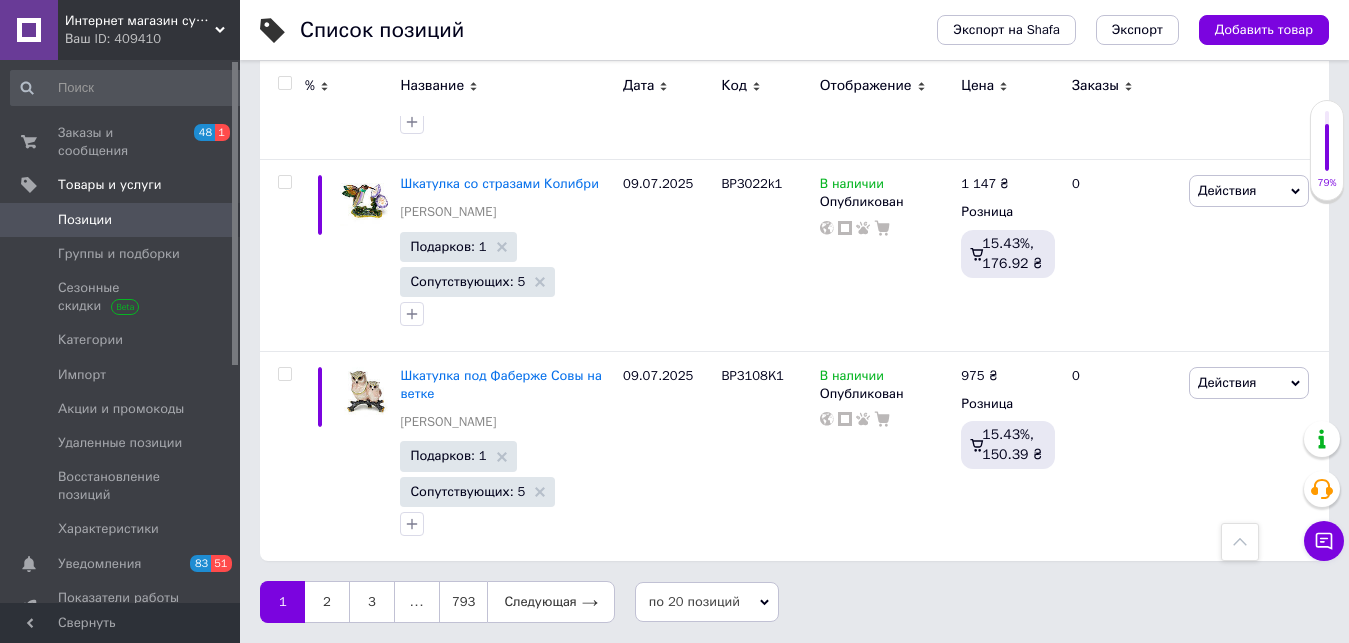 scroll, scrollTop: 3545, scrollLeft: 0, axis: vertical 